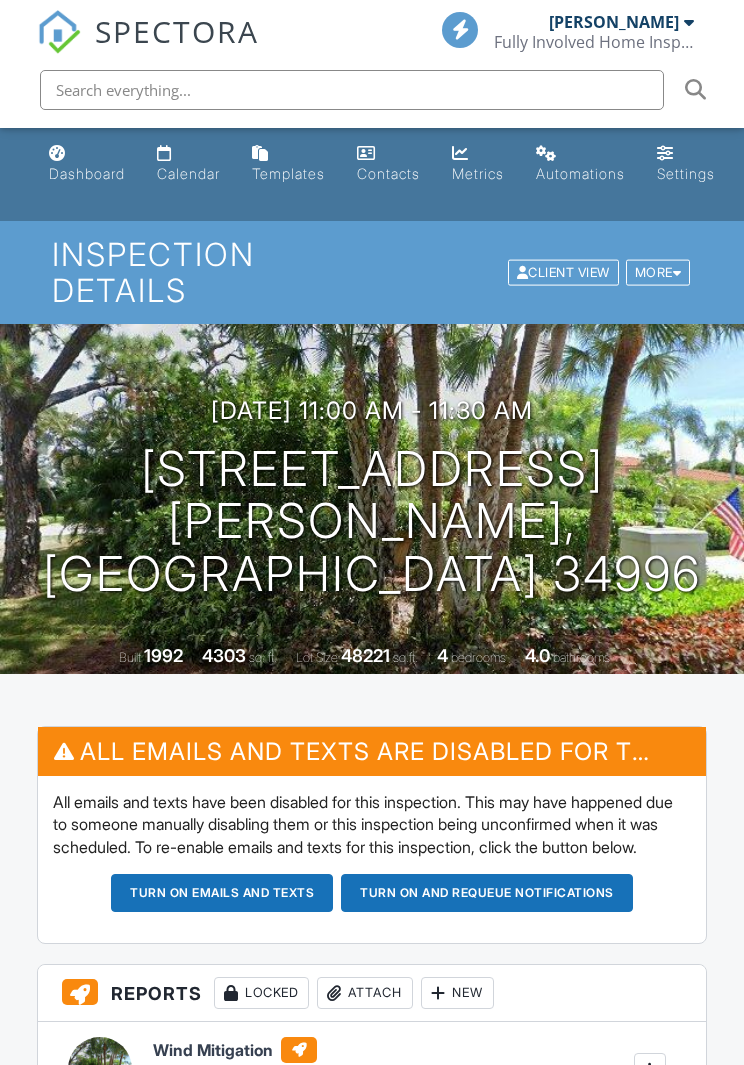 scroll, scrollTop: 0, scrollLeft: 0, axis: both 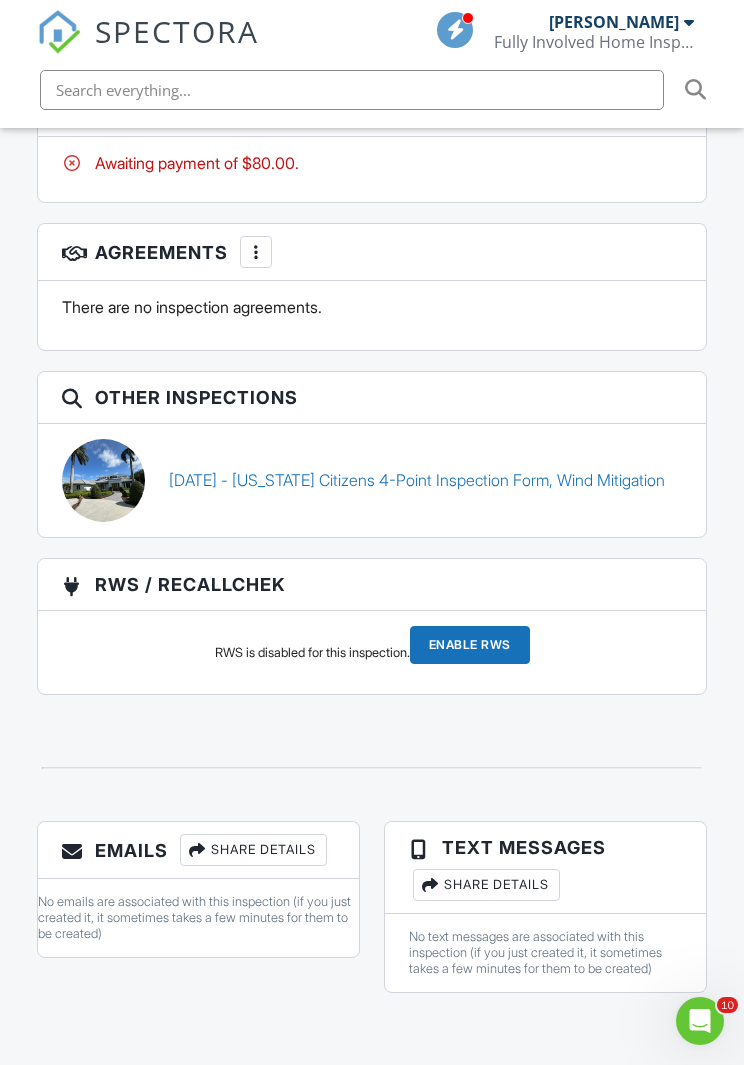 click on "02/06/2024 - Florida Citizens 4-Point Inspection Form, Wind Mitigation" at bounding box center (417, 480) 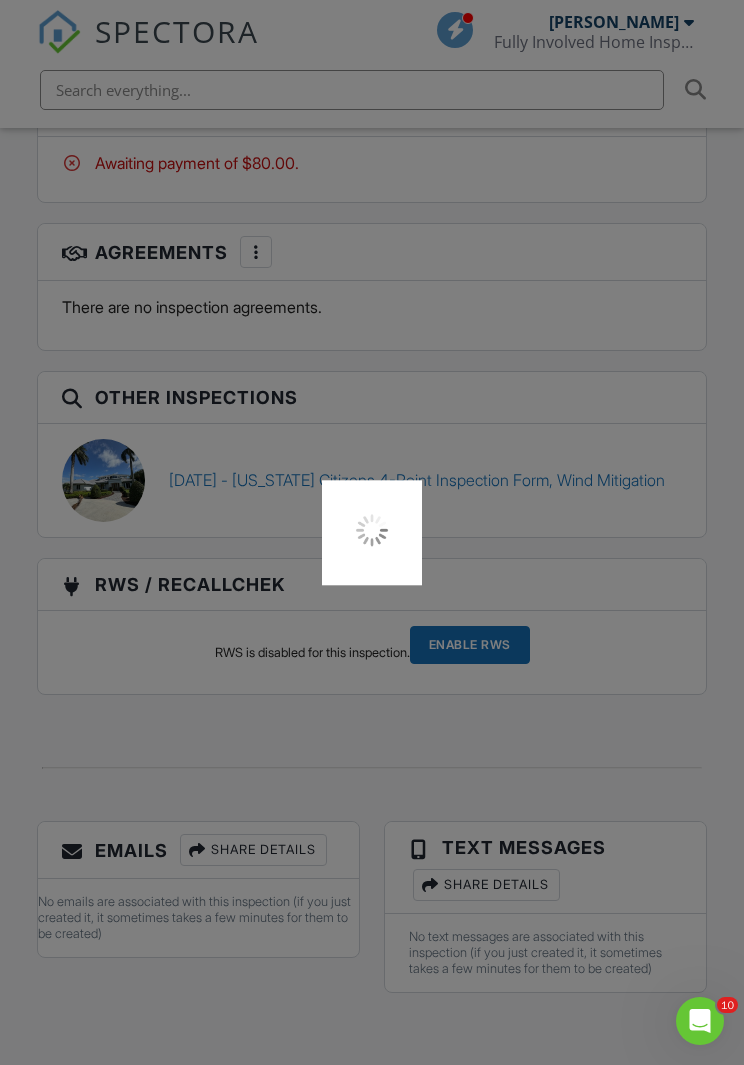 click at bounding box center (372, 532) 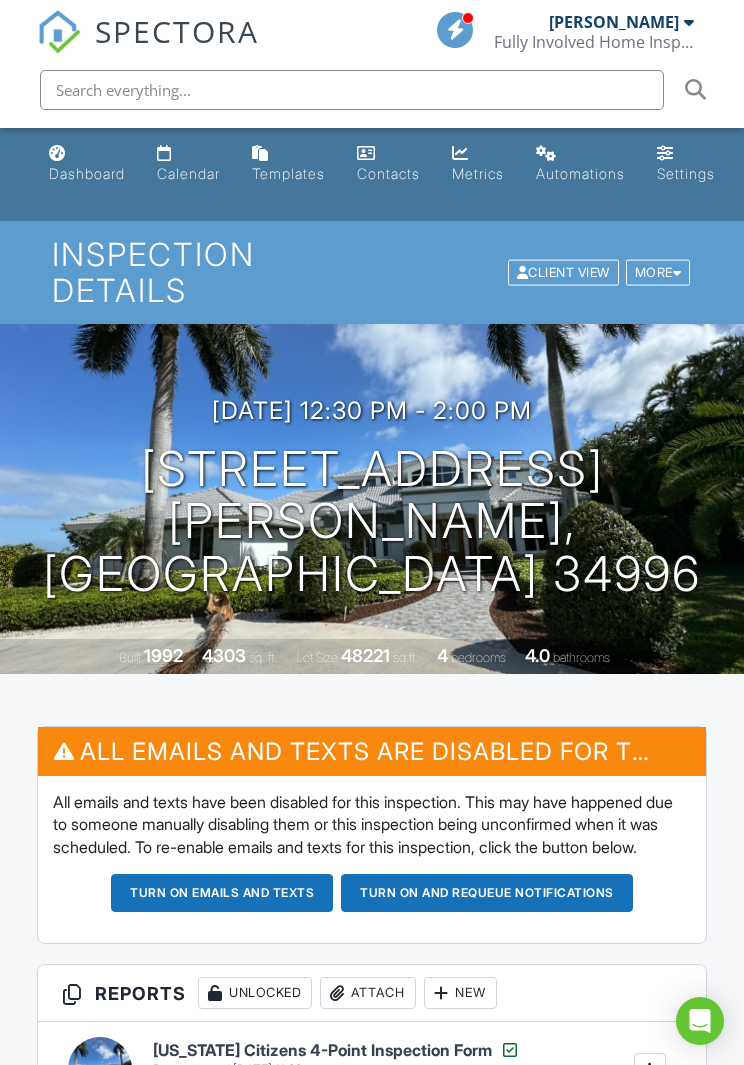 scroll, scrollTop: 0, scrollLeft: 0, axis: both 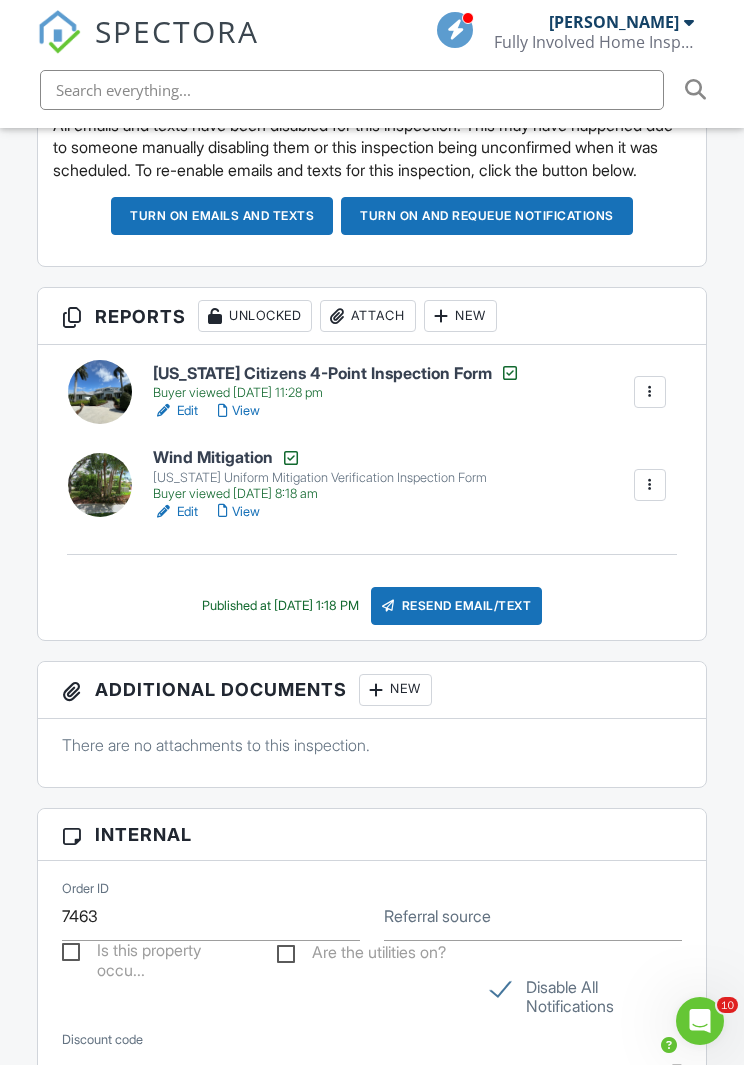 click on "Wind Mitigation" at bounding box center (320, 458) 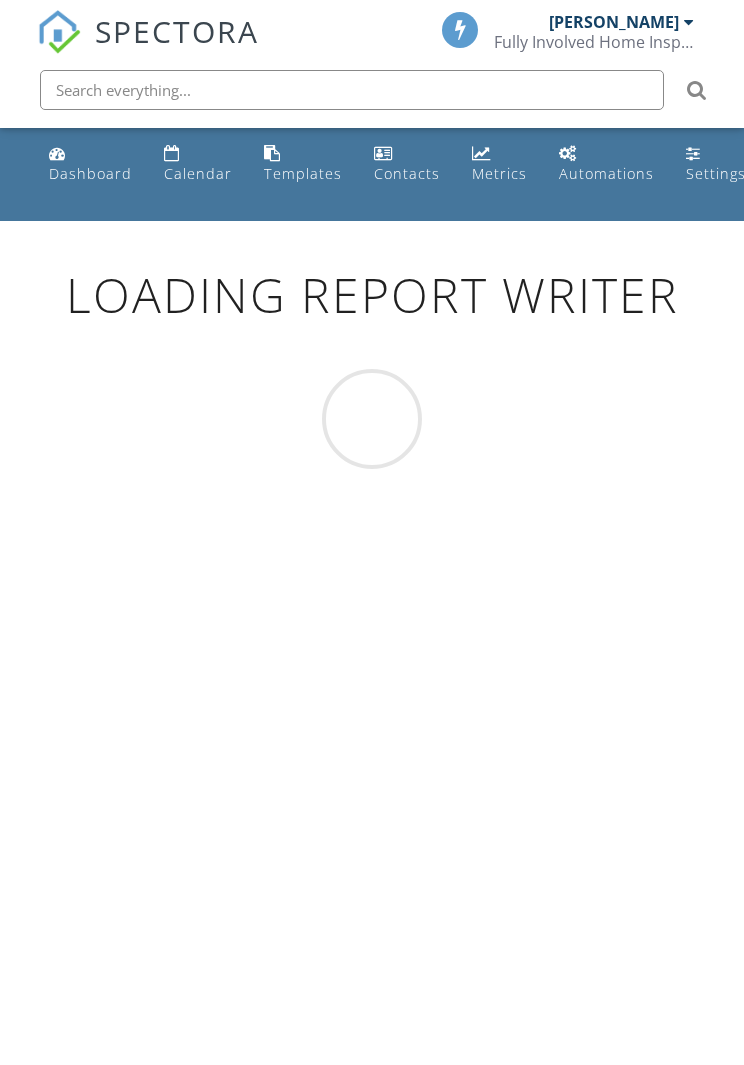 scroll, scrollTop: 0, scrollLeft: 0, axis: both 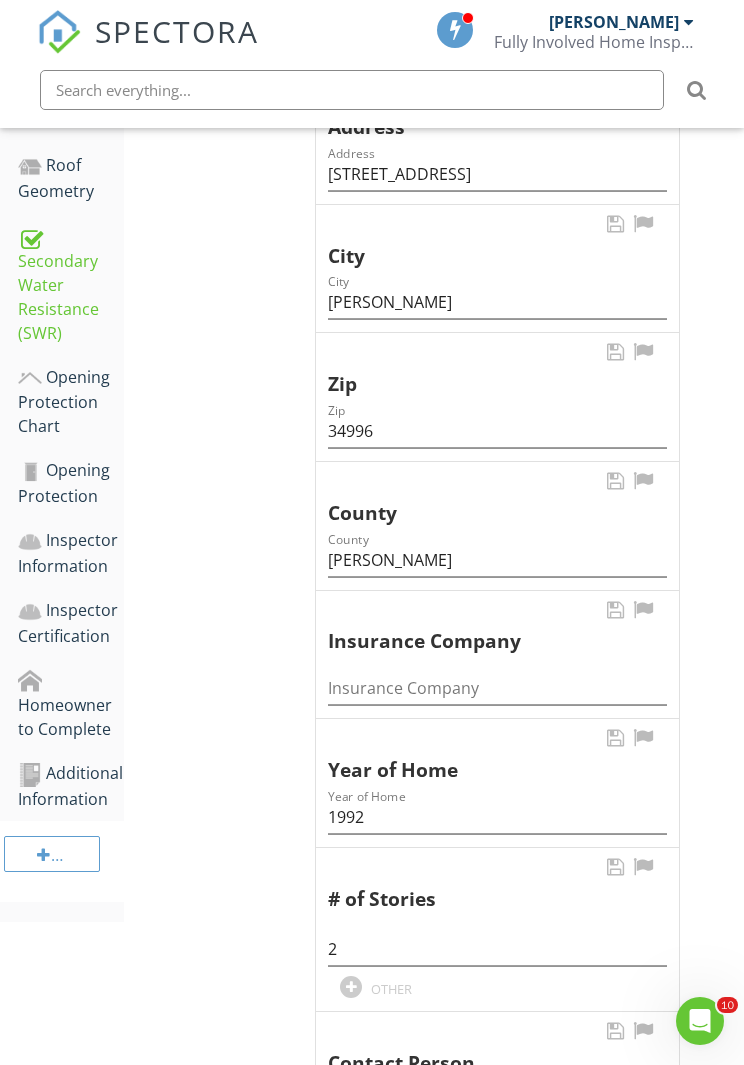 click on "Additional Information" at bounding box center [71, 786] 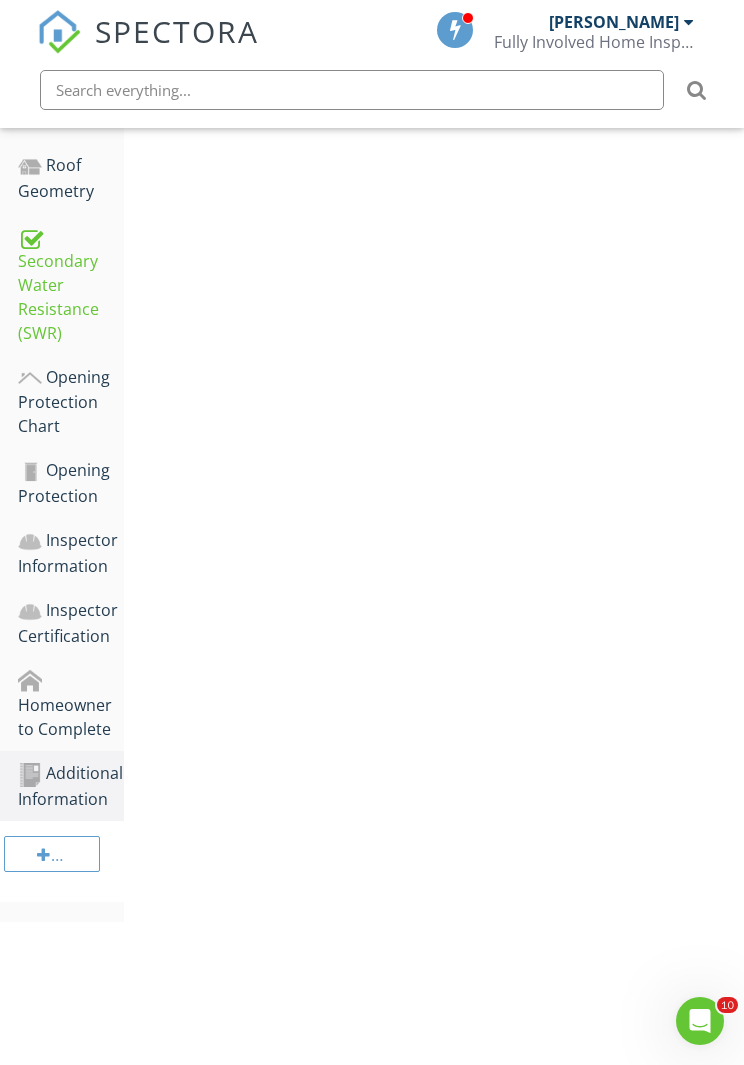 scroll, scrollTop: 529, scrollLeft: 0, axis: vertical 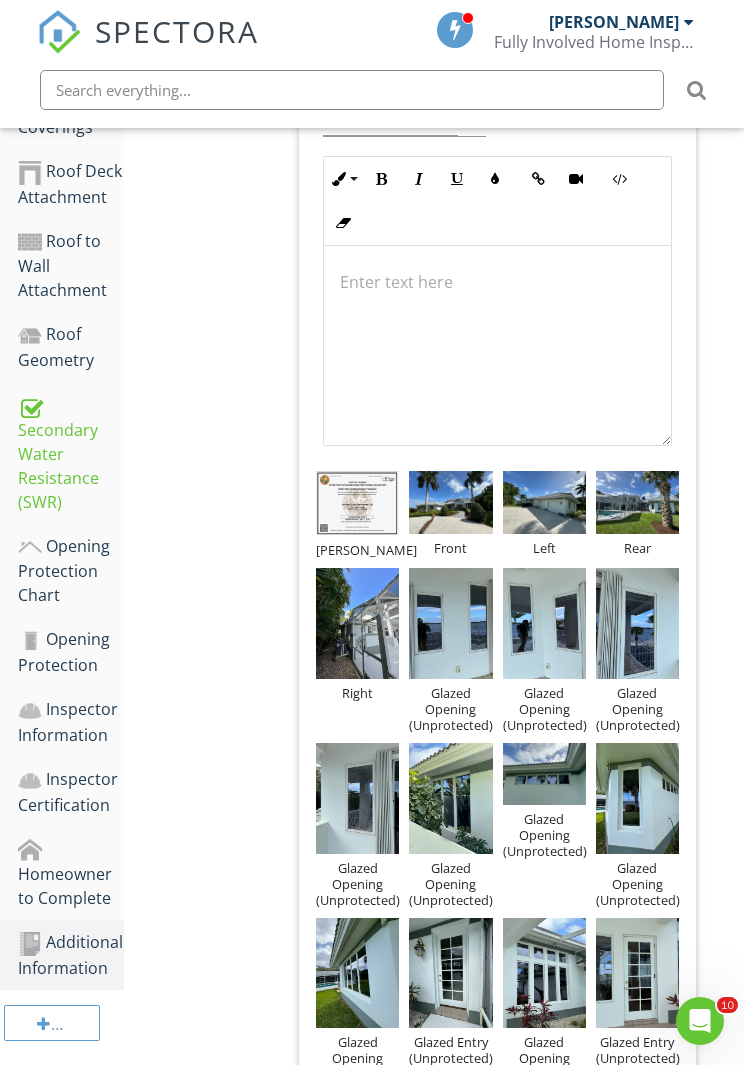 click on "Additional Information
Photos
Information
Item
Photos
Info
Information                 48         check
Photos
Location edit       Inline Style XLarge Large Normal Small Light Small/Light Bold Italic Underline Colors Insert Link Insert Video Code View Clear Formatting Ordered List Unordered List Insert Image Insert Table Enter text here
Alexis Rosales
Front
Left
Rear
Right
Glazed Opening (Unprotected)
Glazed Opening (Unprotected)
Glazed Opening (Unprotected)
Glazed Opening (Unprotected)" at bounding box center [434, 1273] 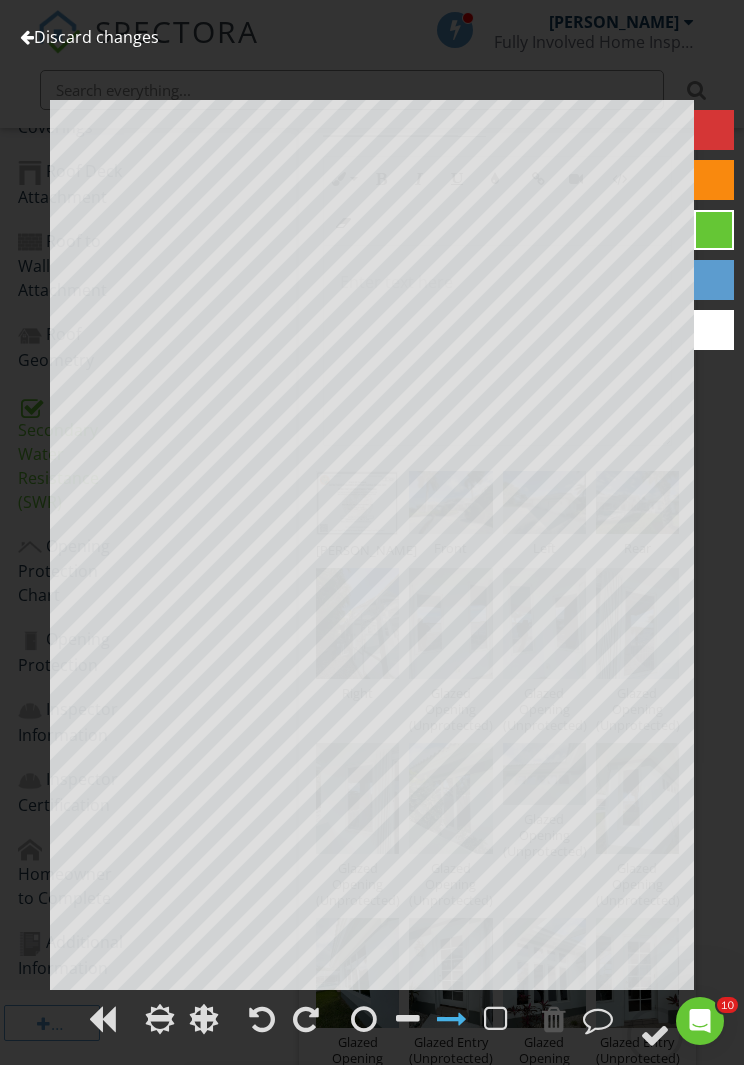 click on "Discard changes" at bounding box center [89, 37] 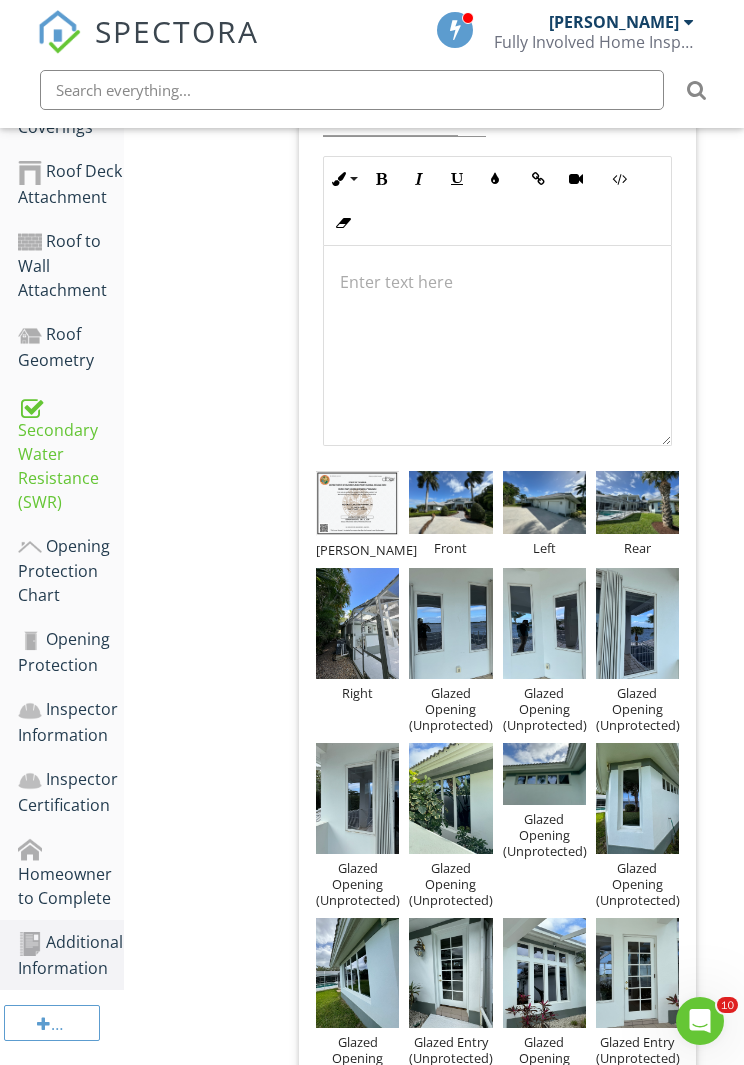 click at bounding box center [544, 502] 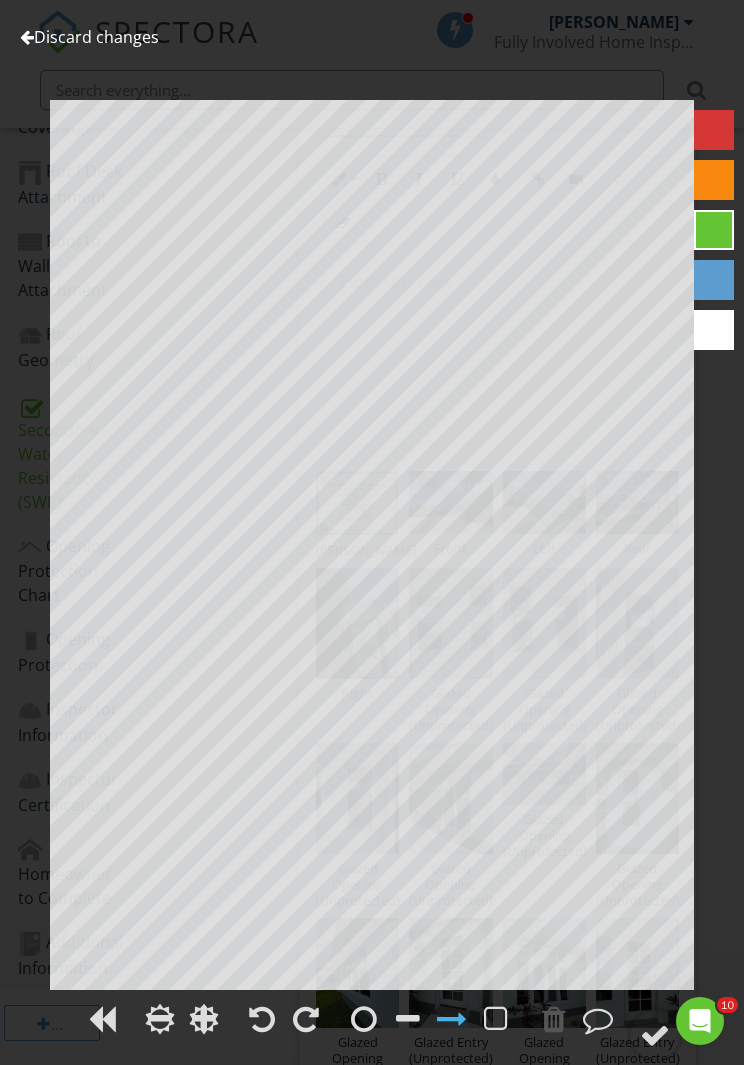 click on "Discard changes" at bounding box center [89, 37] 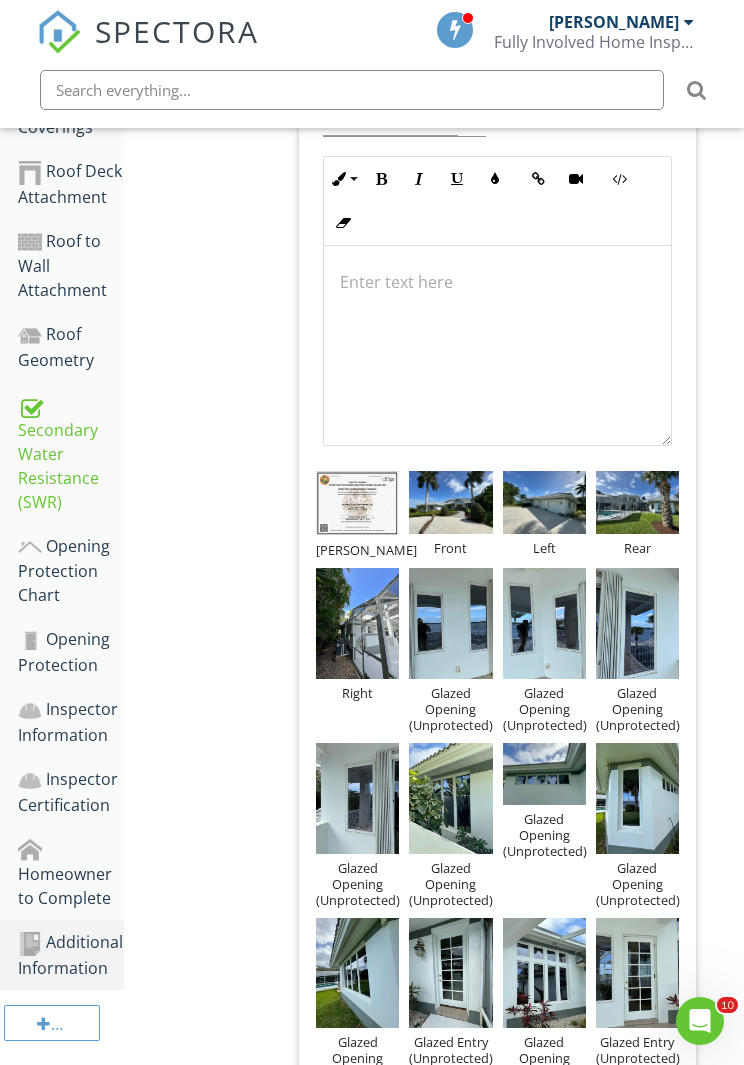click at bounding box center [637, 502] 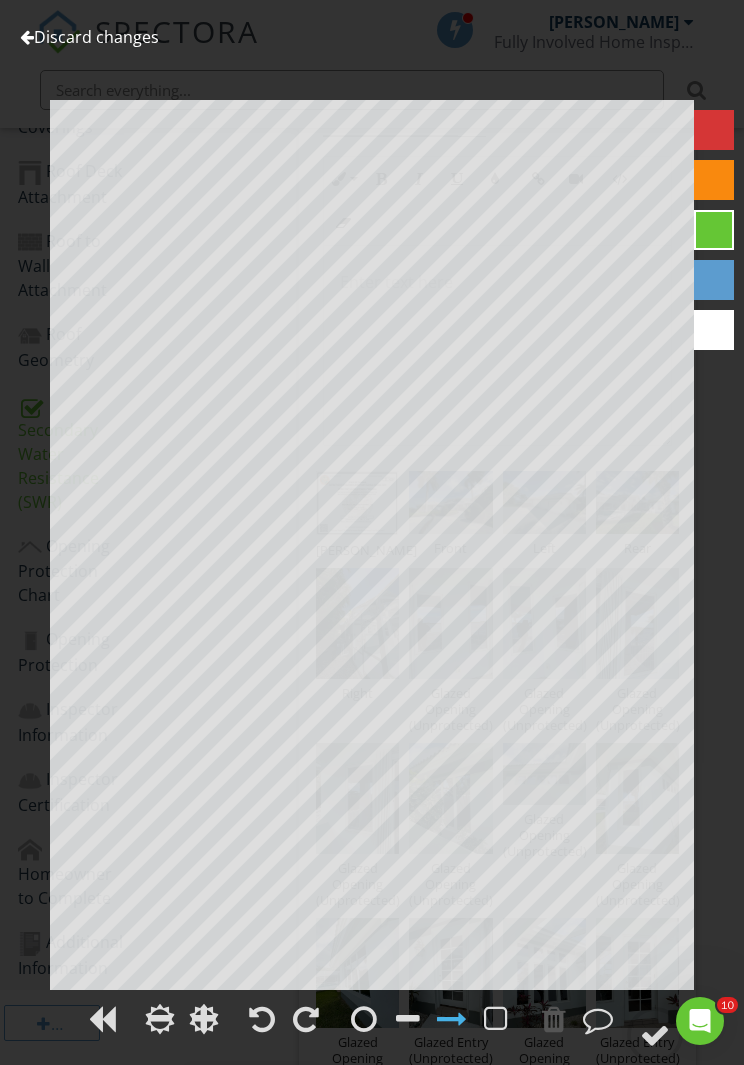 click on "Discard changes" at bounding box center [89, 37] 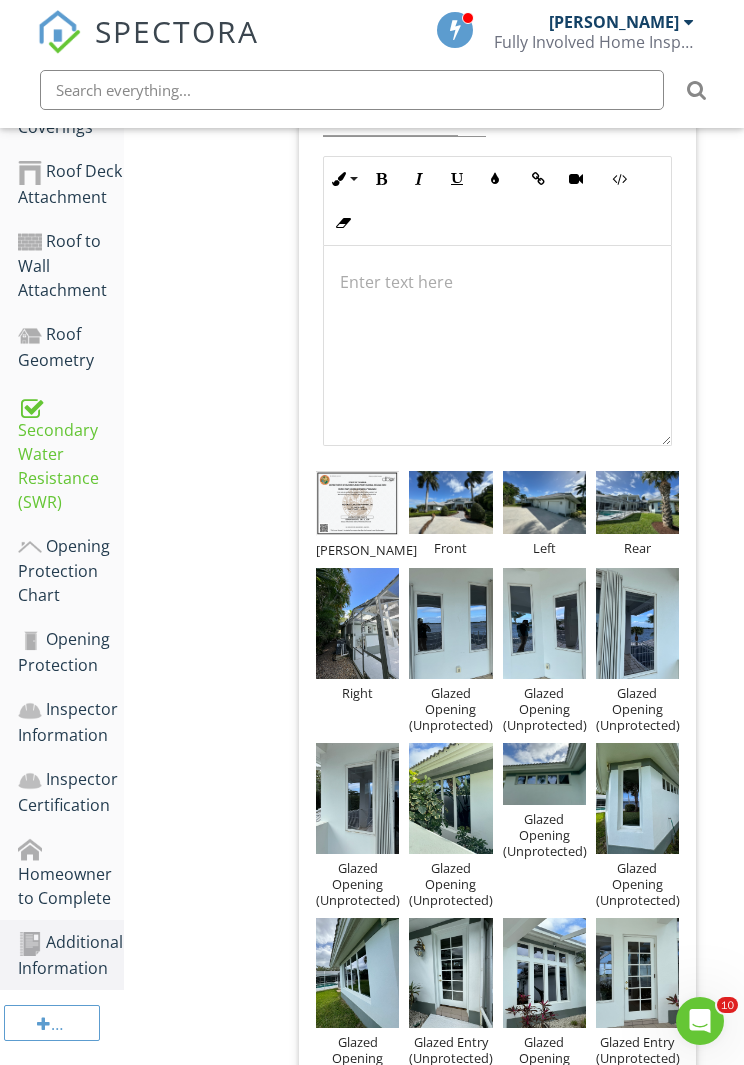 click at bounding box center [357, 623] 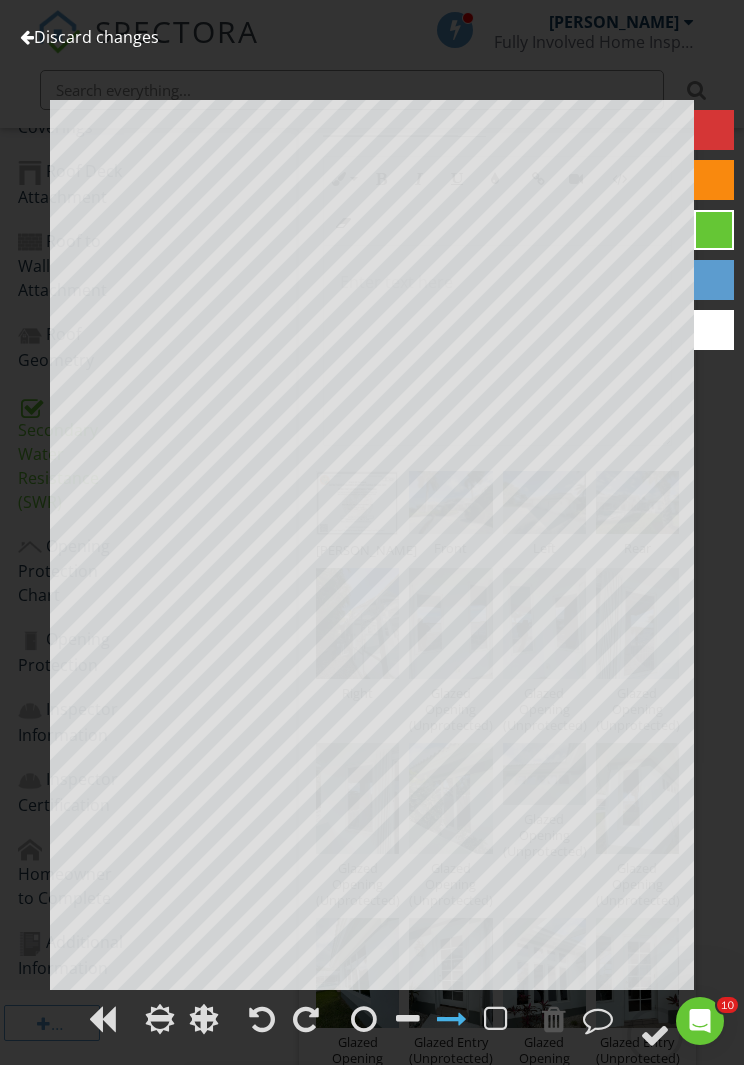 click on "Discard changes" at bounding box center [89, 37] 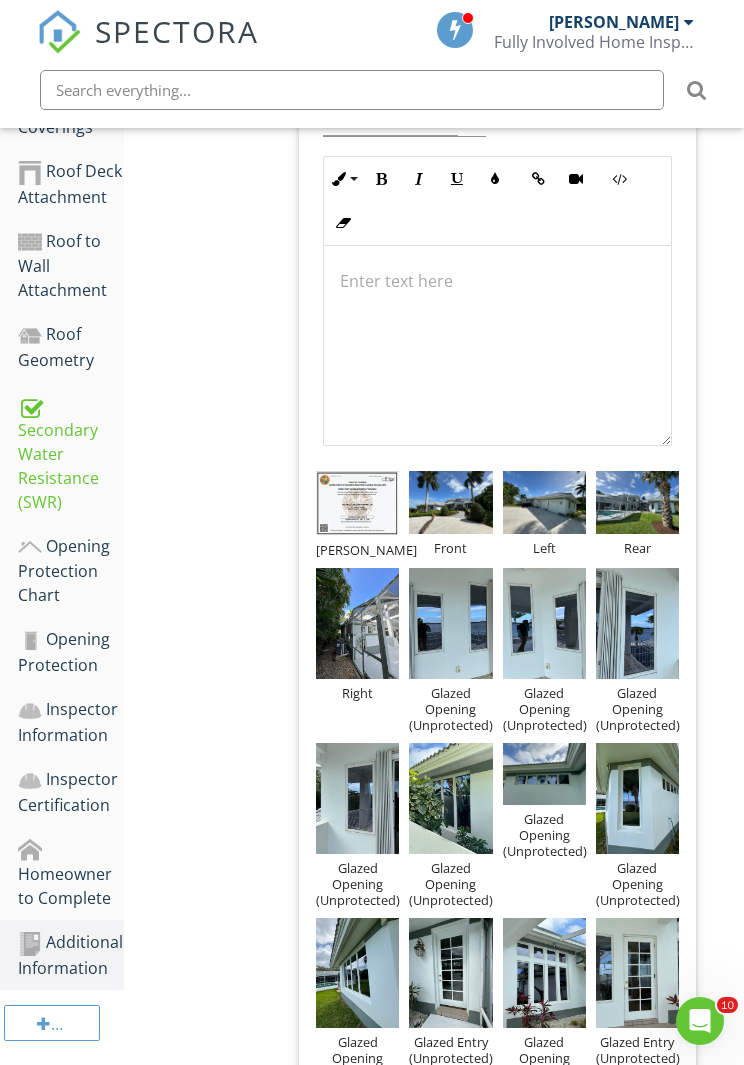scroll, scrollTop: 2, scrollLeft: 0, axis: vertical 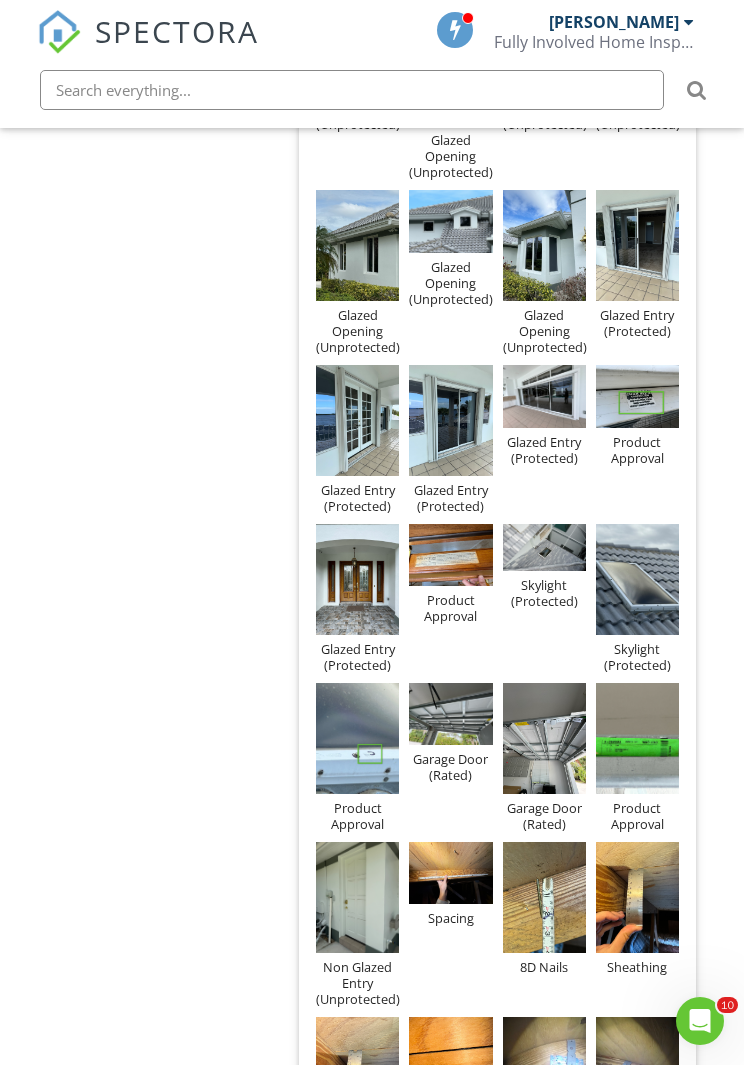 click at bounding box center (544, 547) 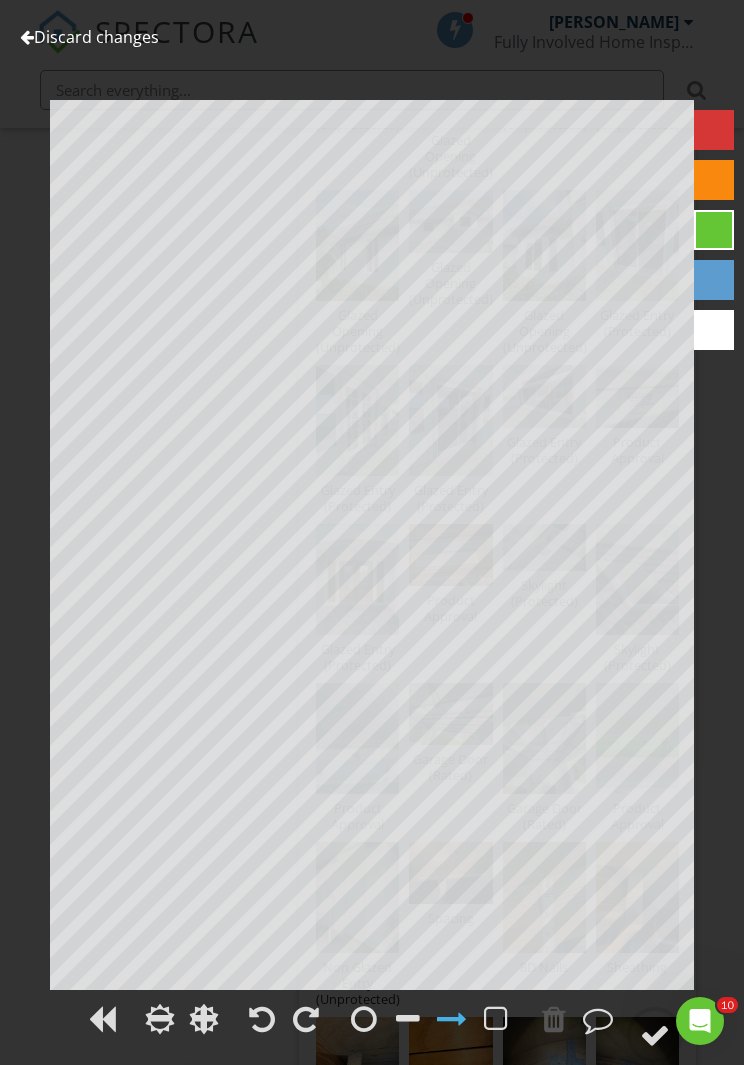 click on "Discard changes" at bounding box center [89, 37] 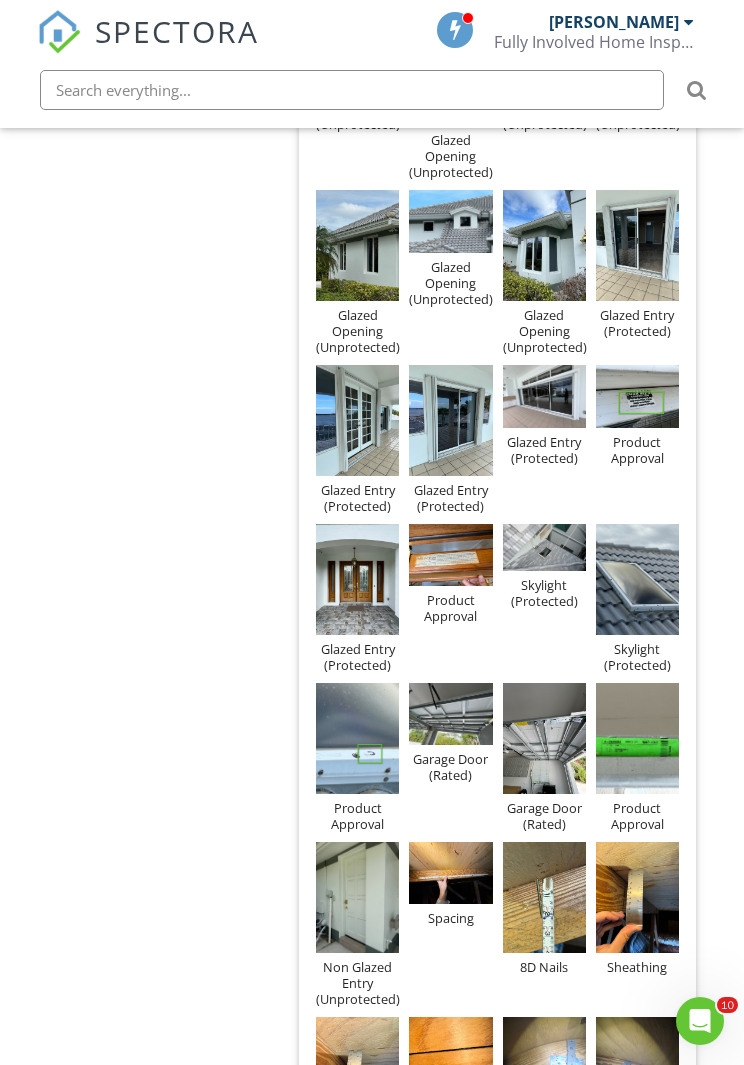 click at bounding box center (637, 579) 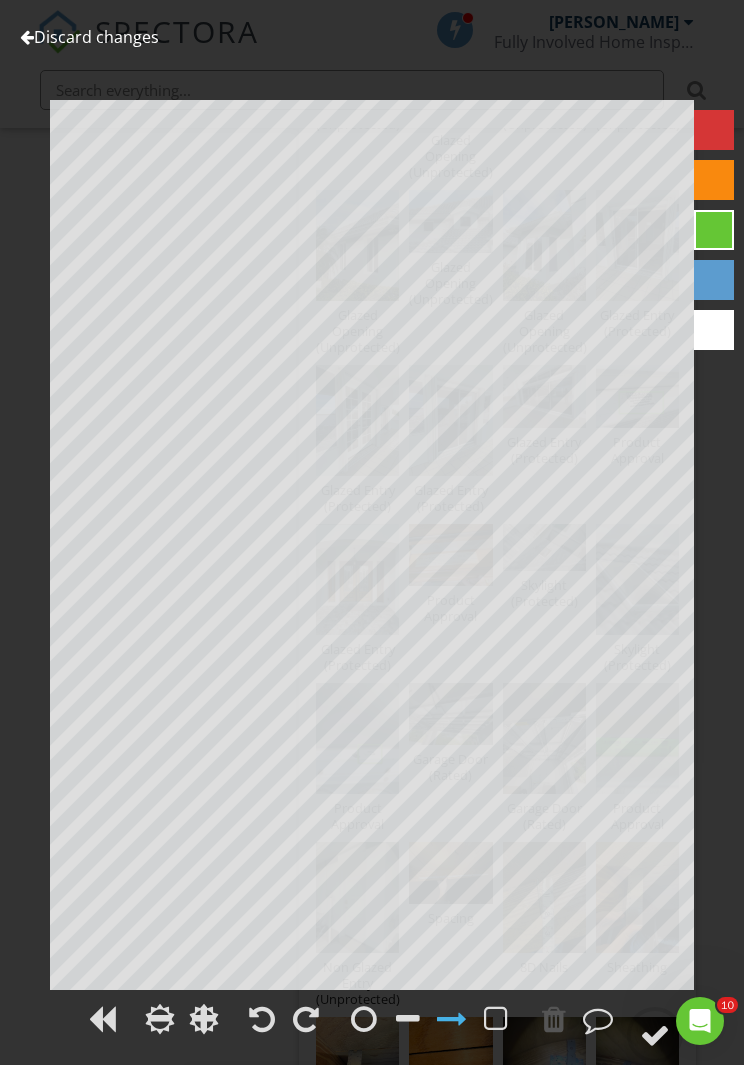 click on "Discard changes" at bounding box center [89, 37] 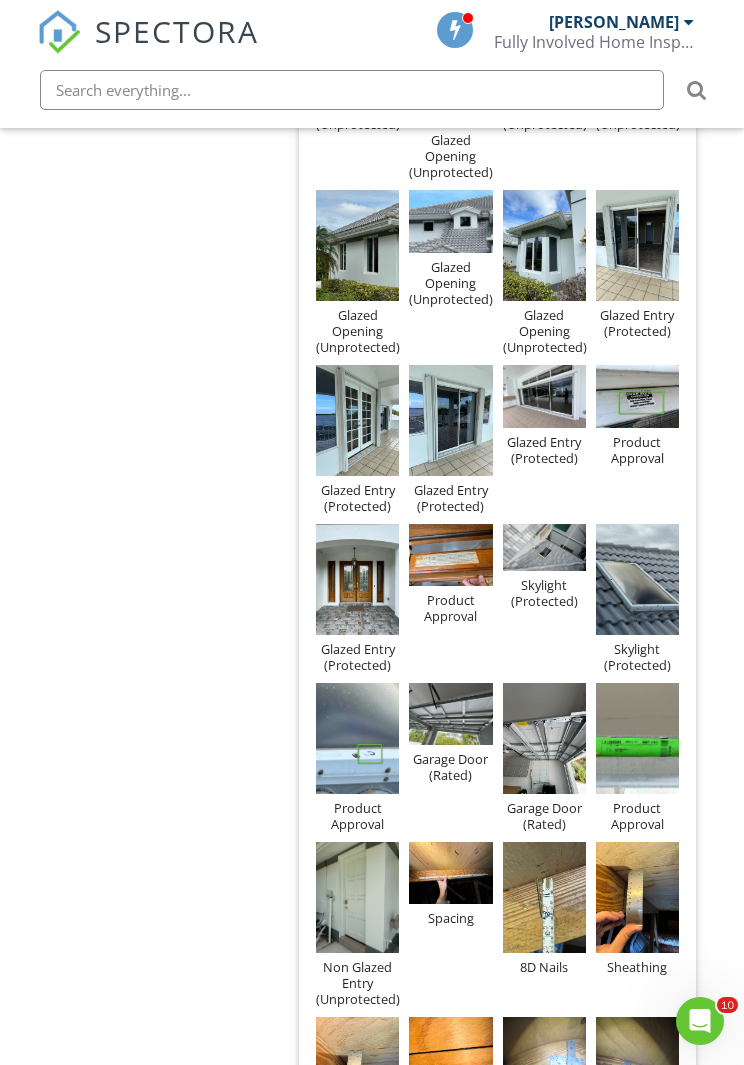 click at bounding box center (357, 738) 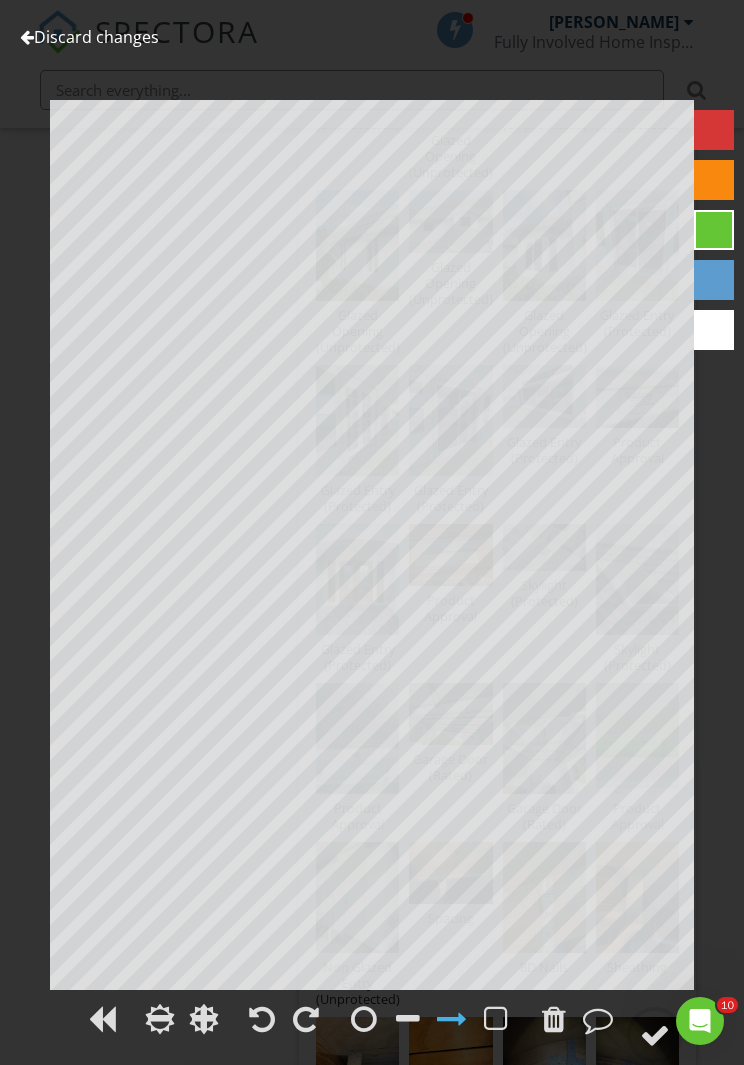 click on "Discard changes" at bounding box center (89, 37) 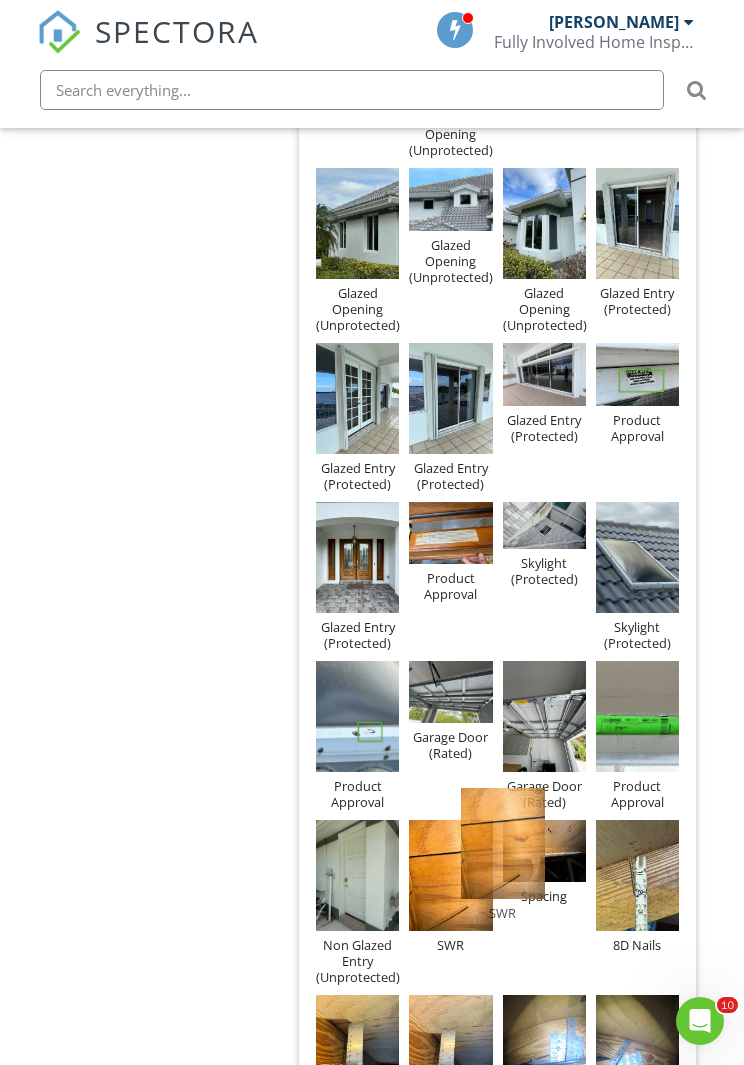 scroll, scrollTop: 1806, scrollLeft: 0, axis: vertical 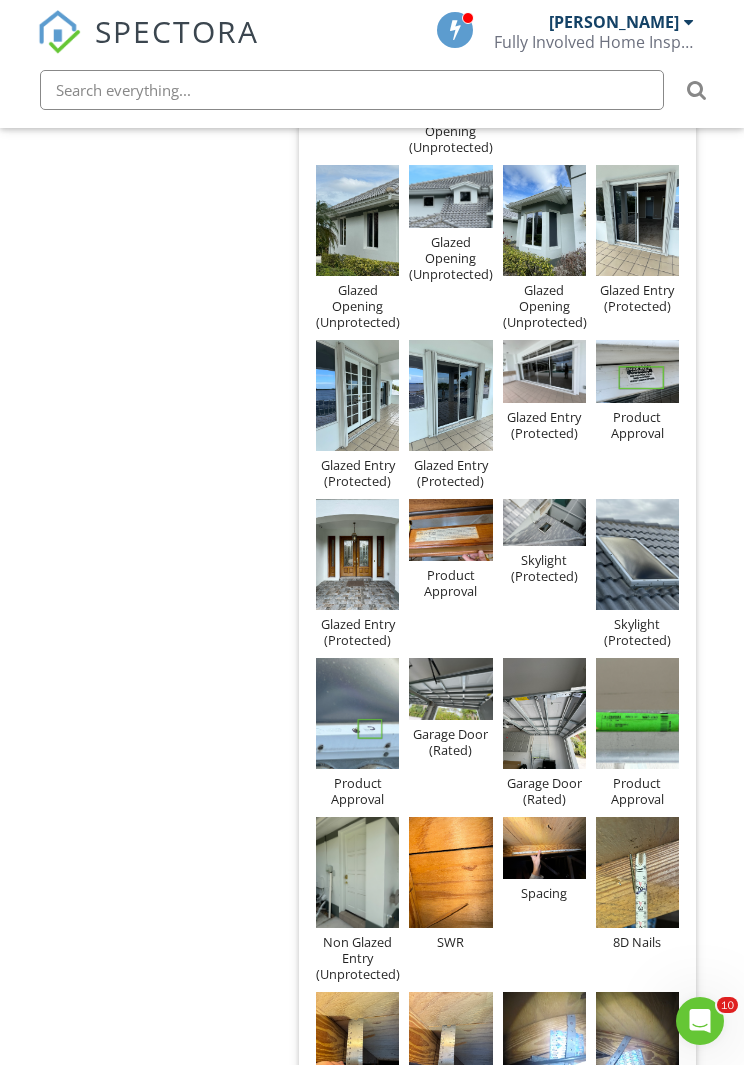 click at bounding box center [637, 872] 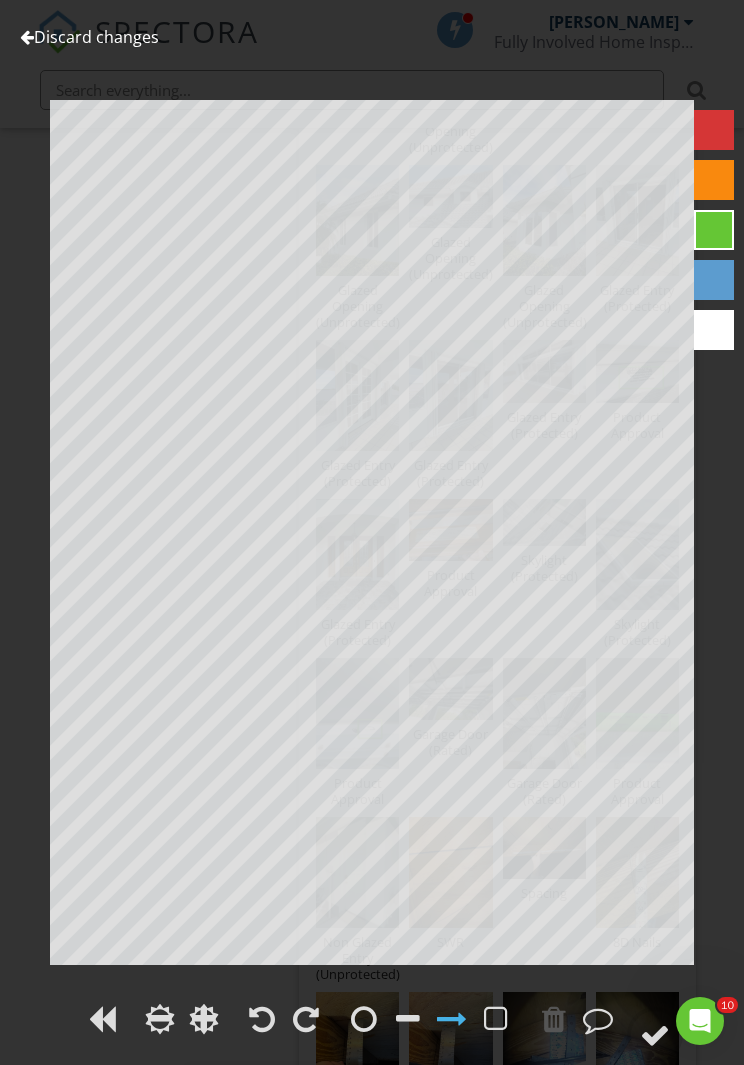 click on "Discard changes" at bounding box center [89, 37] 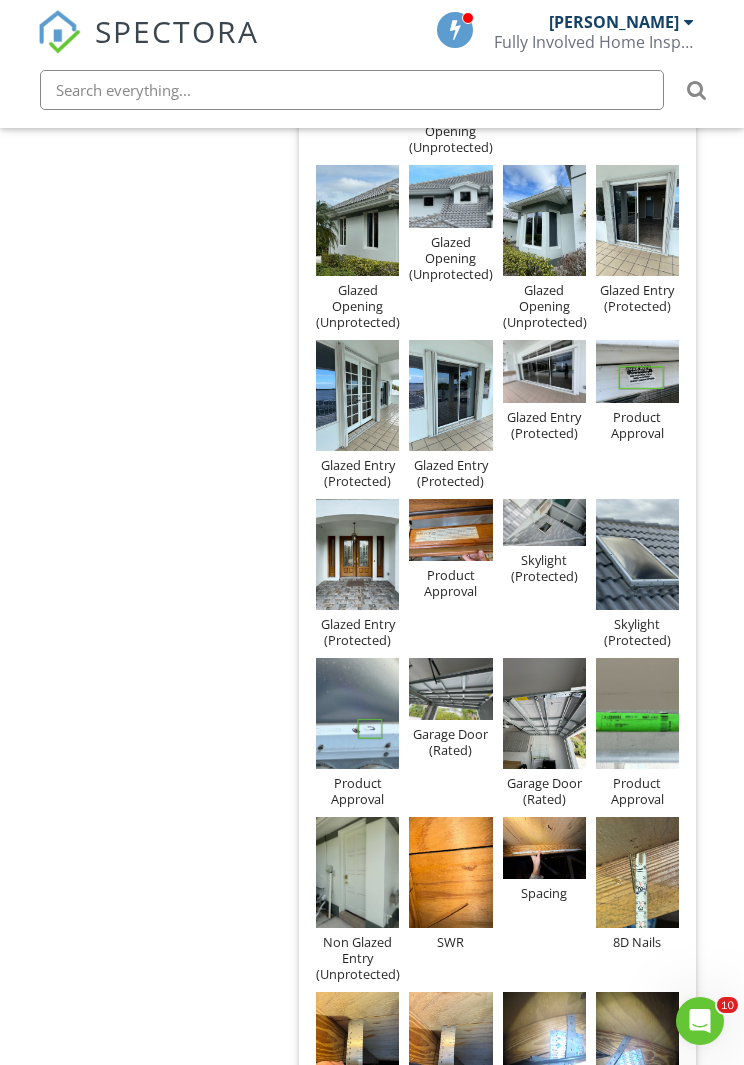 click at bounding box center [450, 872] 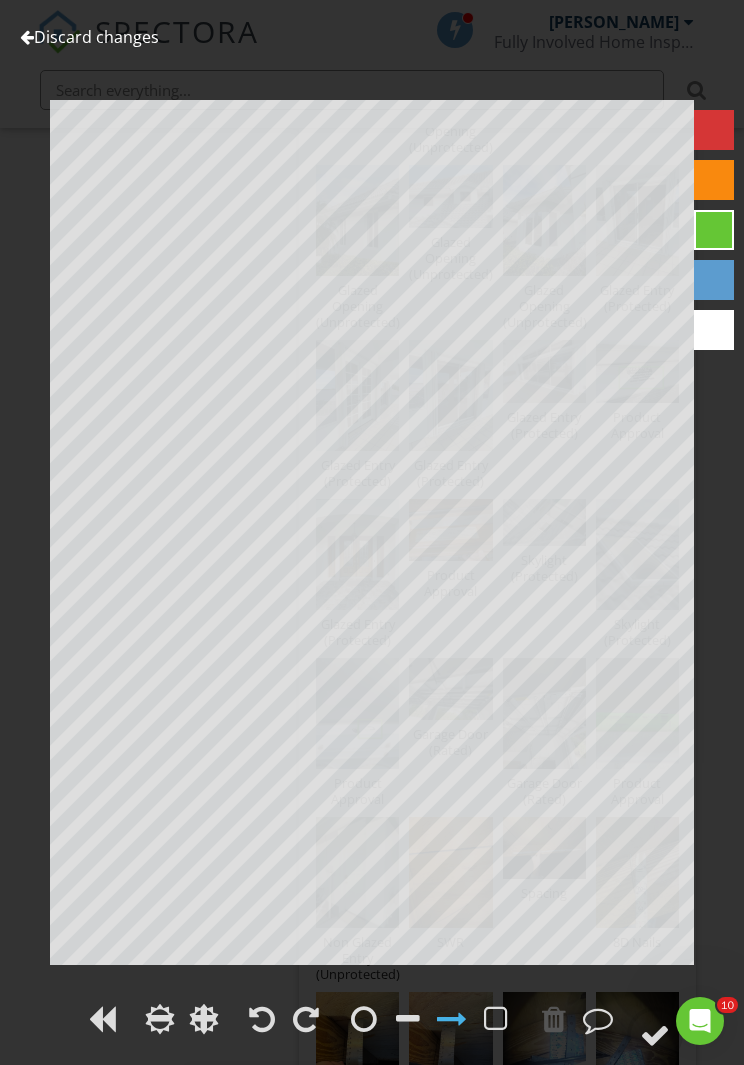 click on "Discard changes" at bounding box center (89, 37) 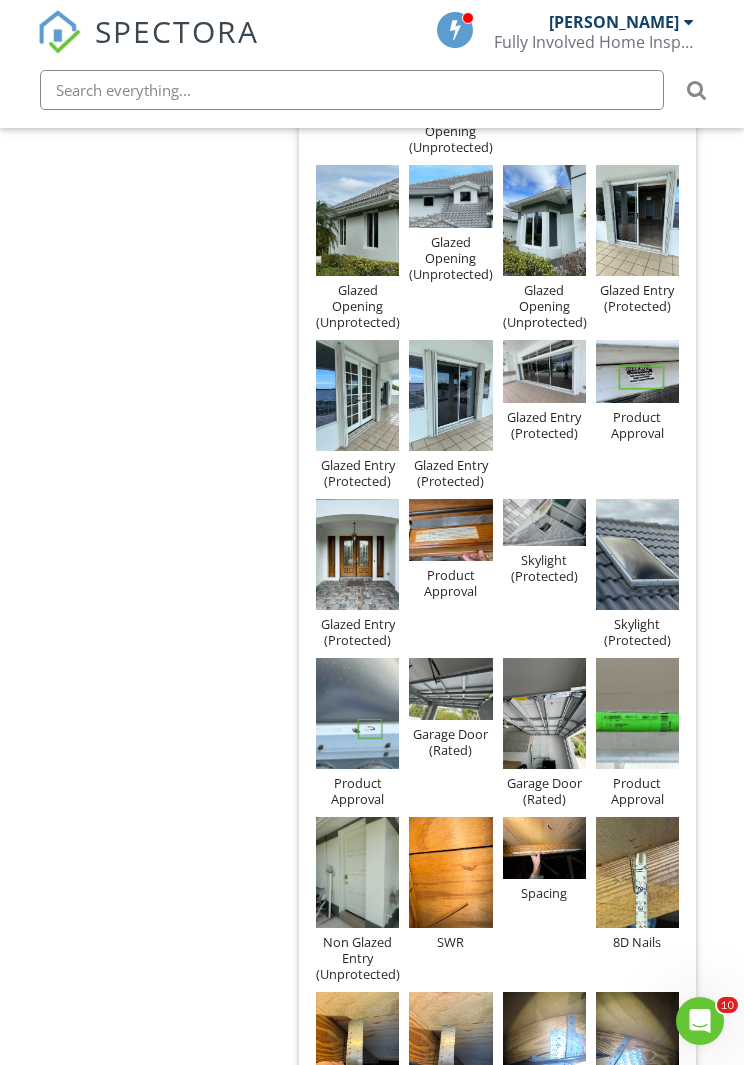 click at bounding box center [544, 848] 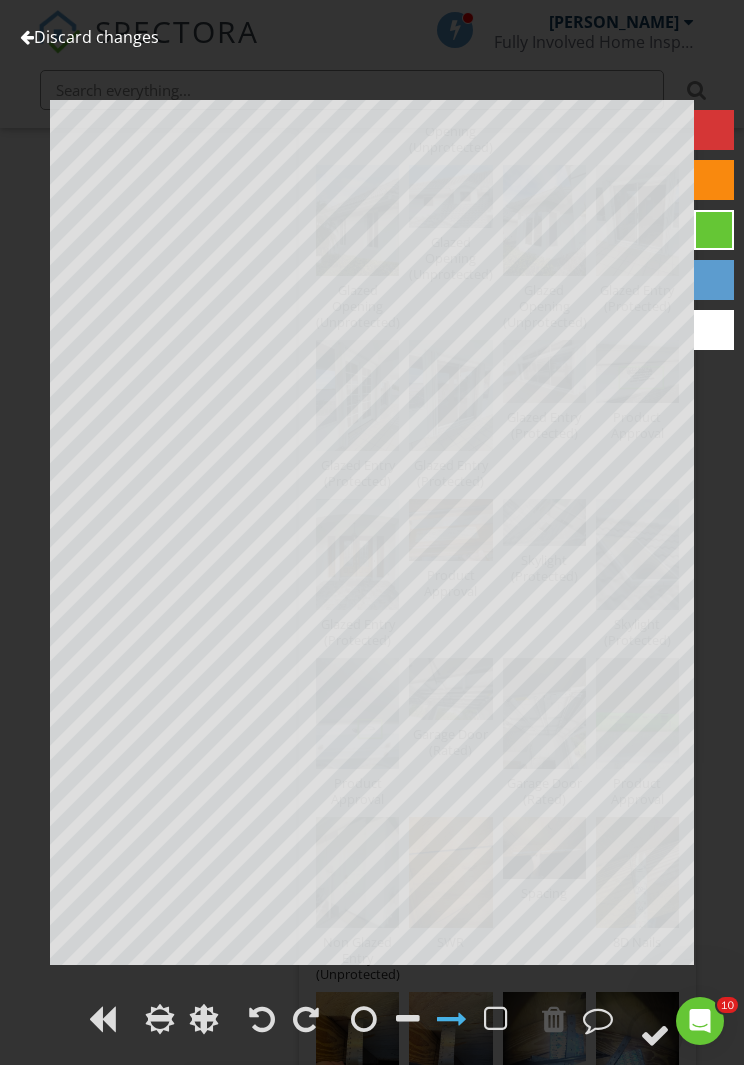 click on "Discard changes" at bounding box center (89, 37) 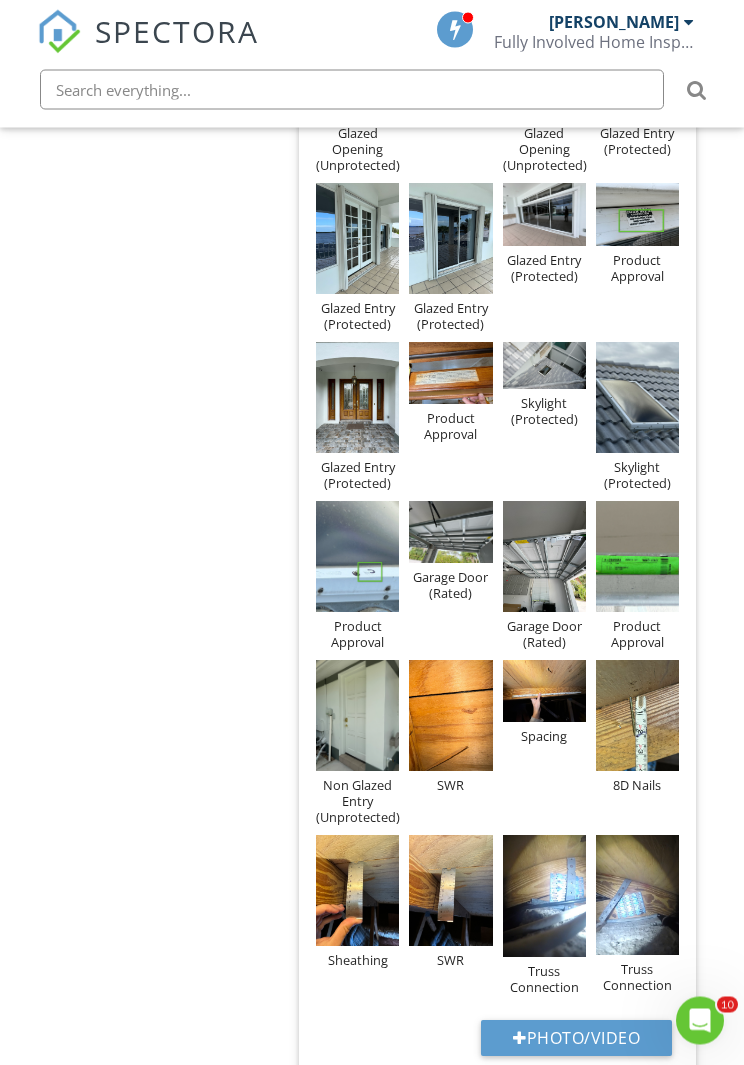 scroll, scrollTop: 2055, scrollLeft: 0, axis: vertical 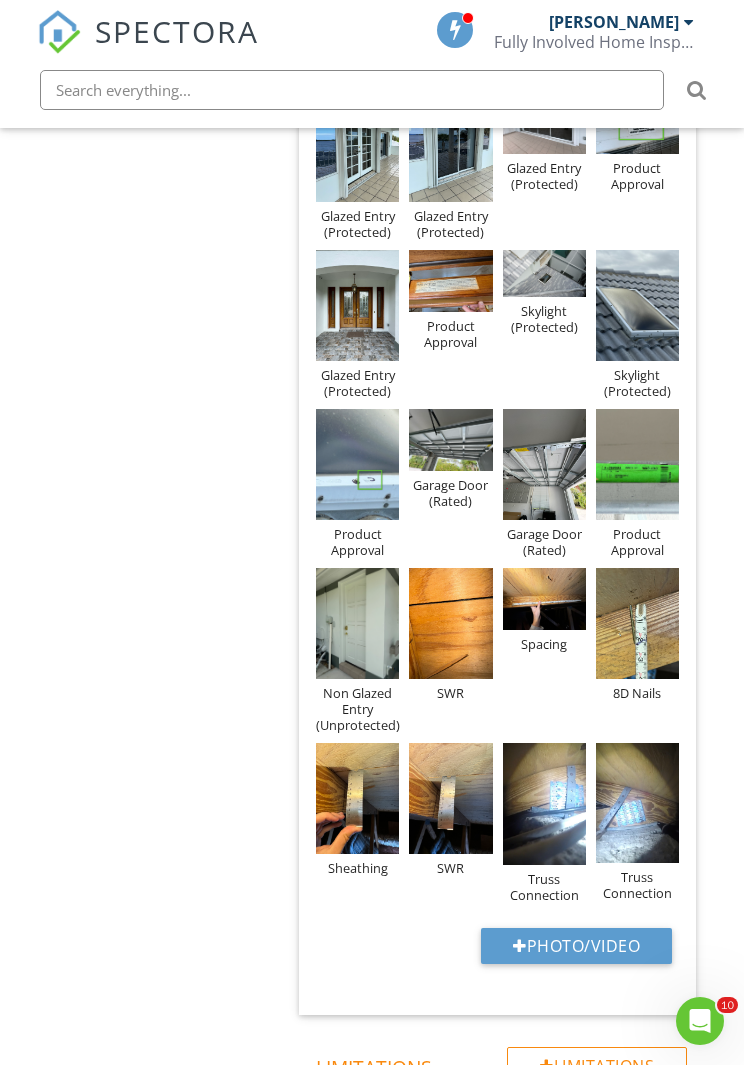 click at bounding box center (357, 798) 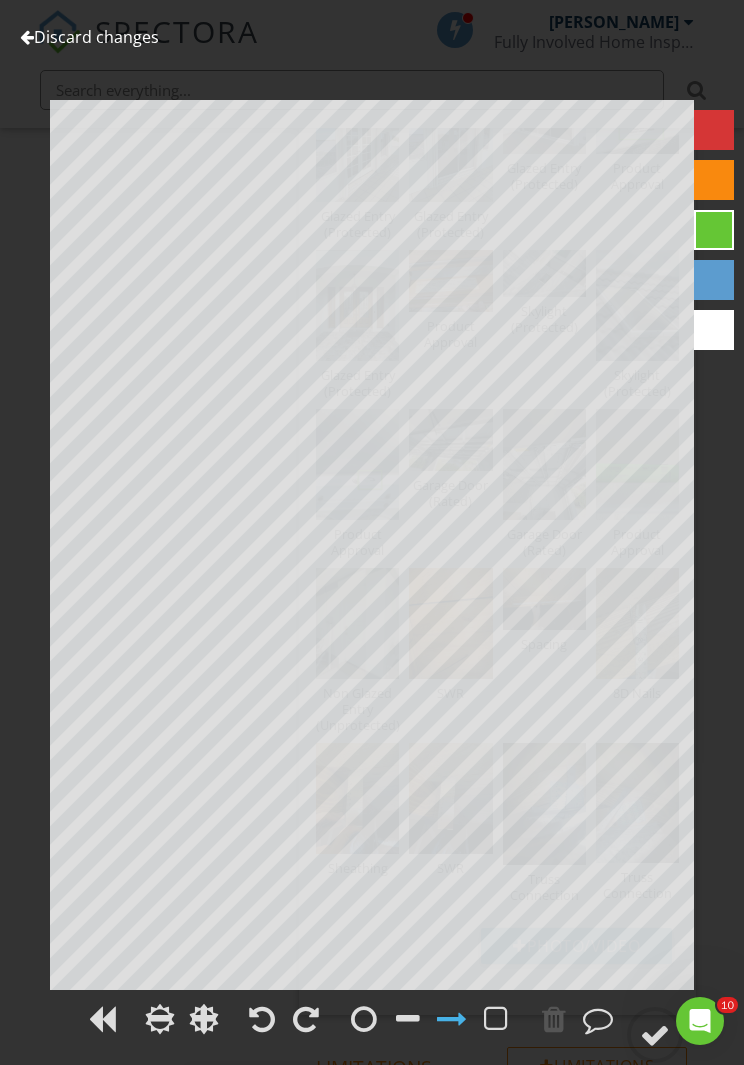 click on "Discard changes" at bounding box center (89, 37) 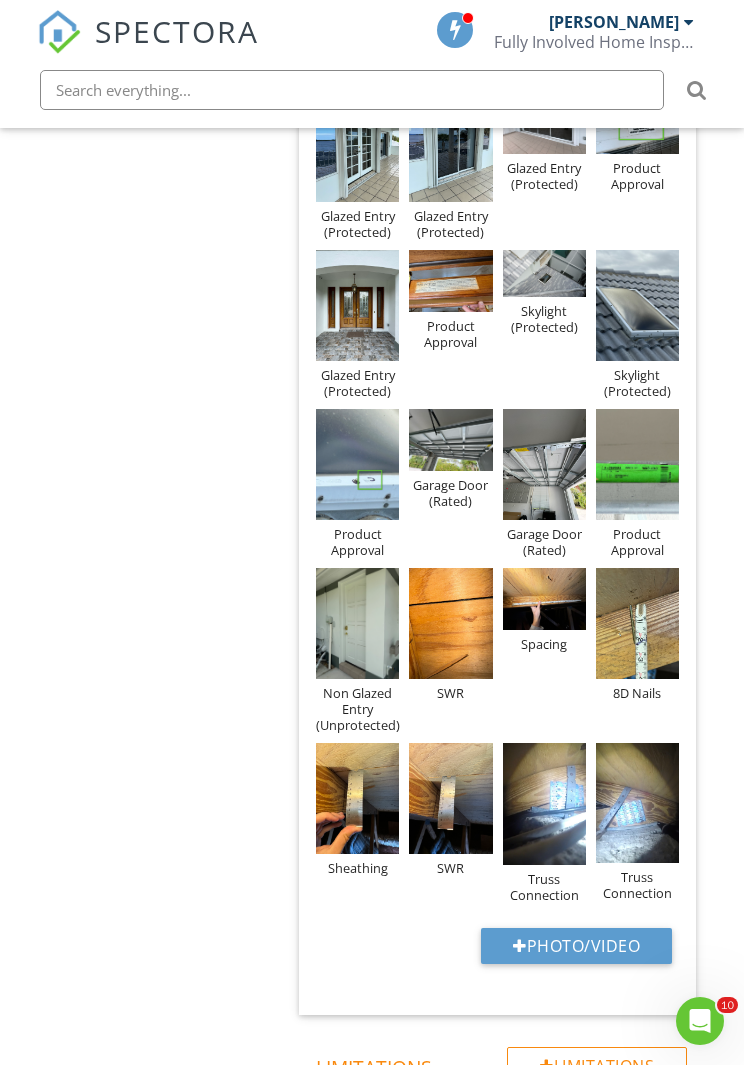 click at bounding box center [450, 798] 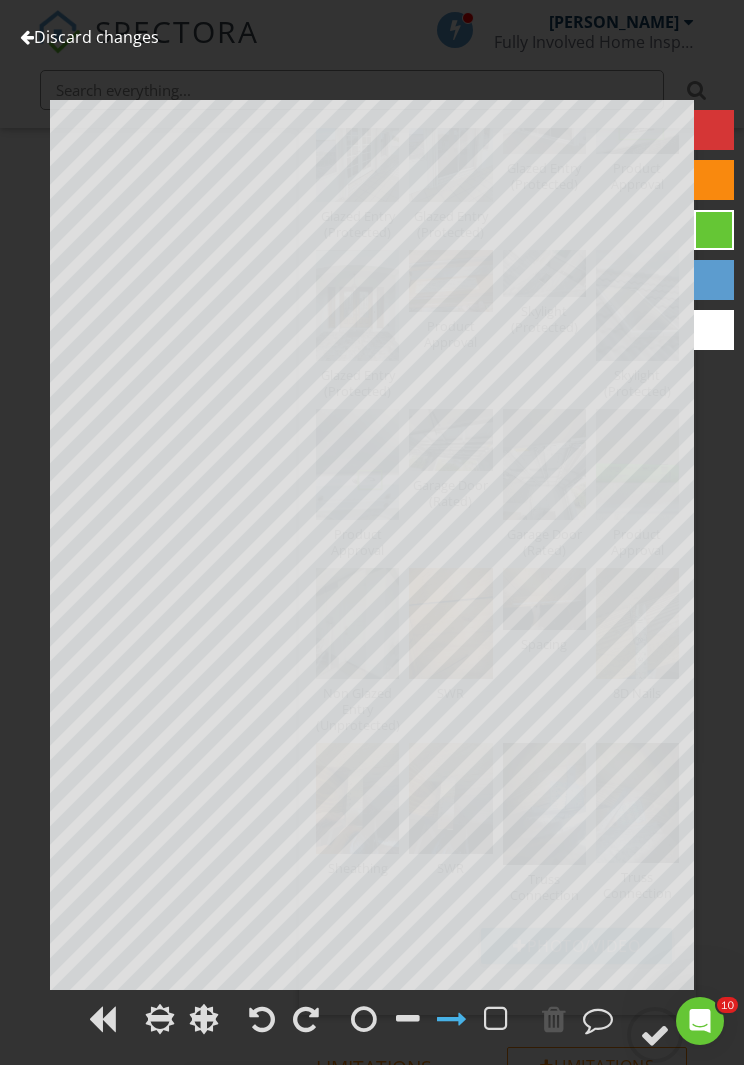 click on "Discard changes" at bounding box center (89, 37) 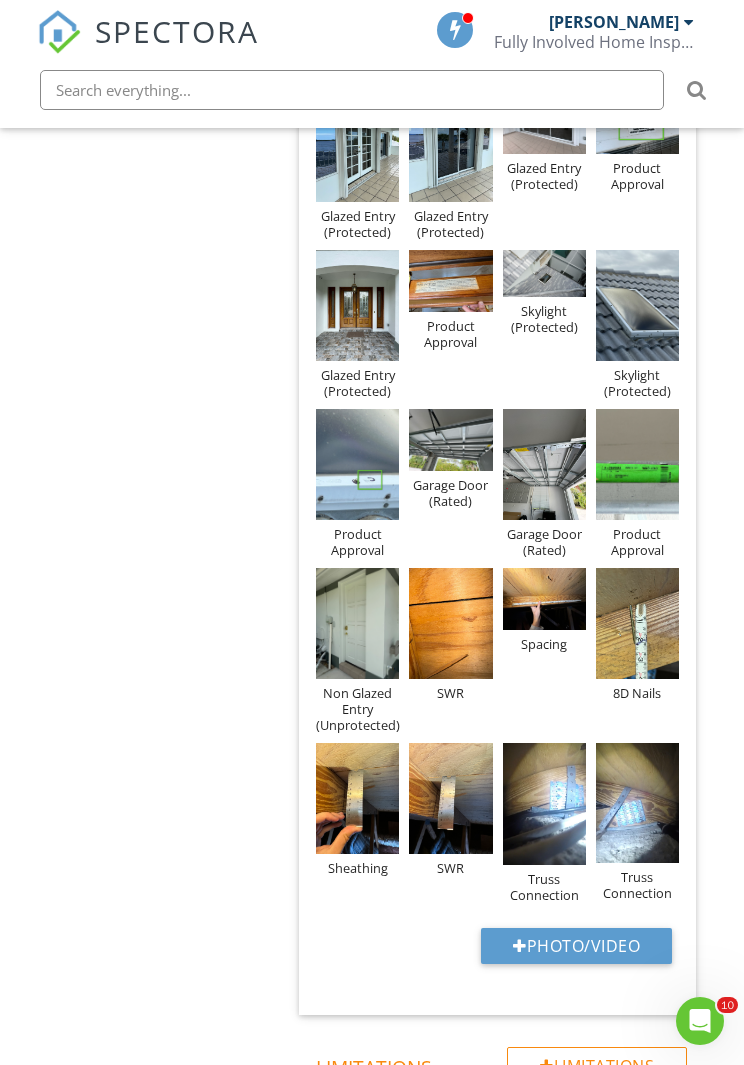 click at bounding box center (544, 804) 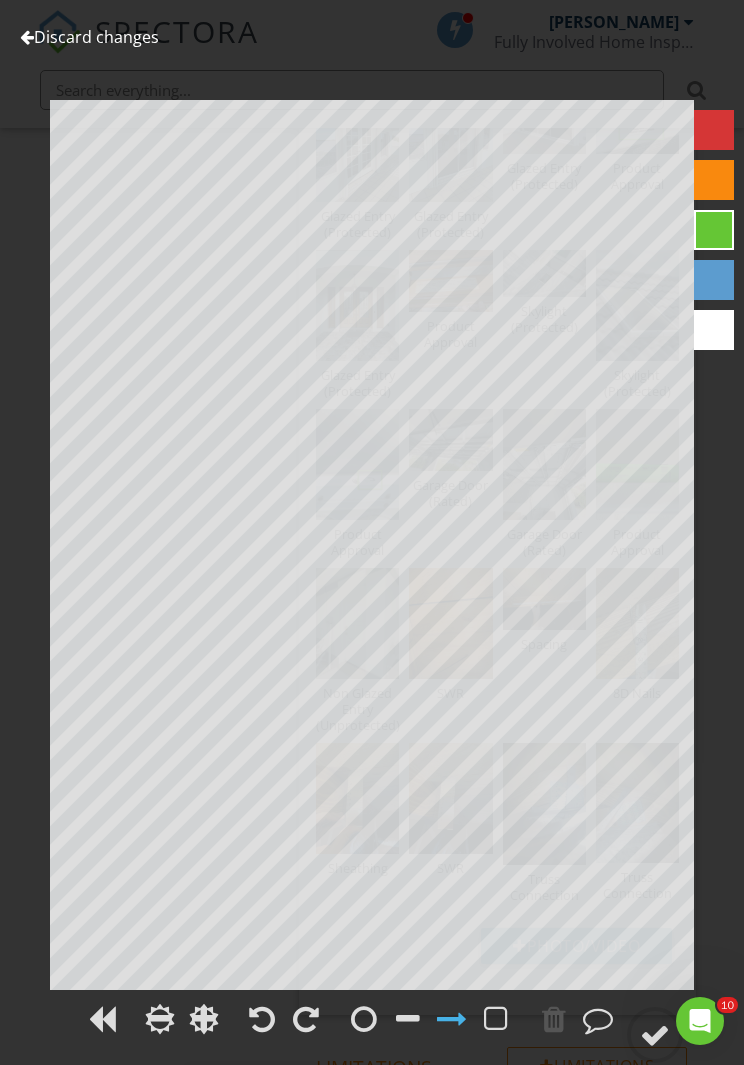 click on "Discard changes" at bounding box center (89, 37) 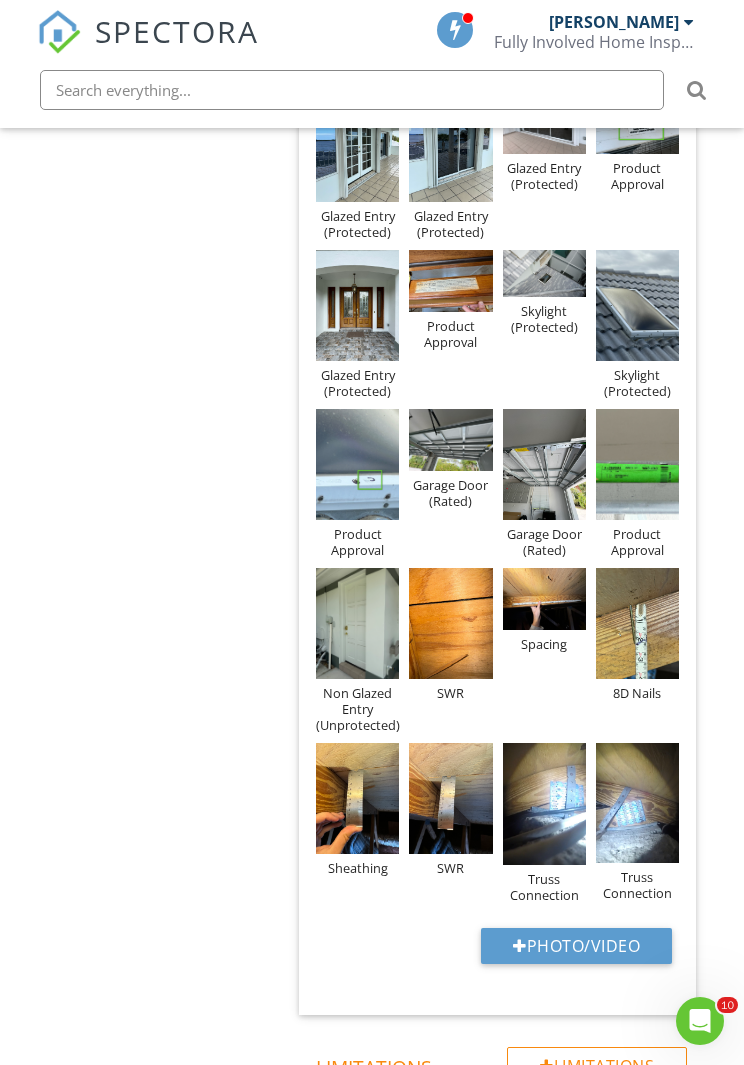 click at bounding box center (637, 803) 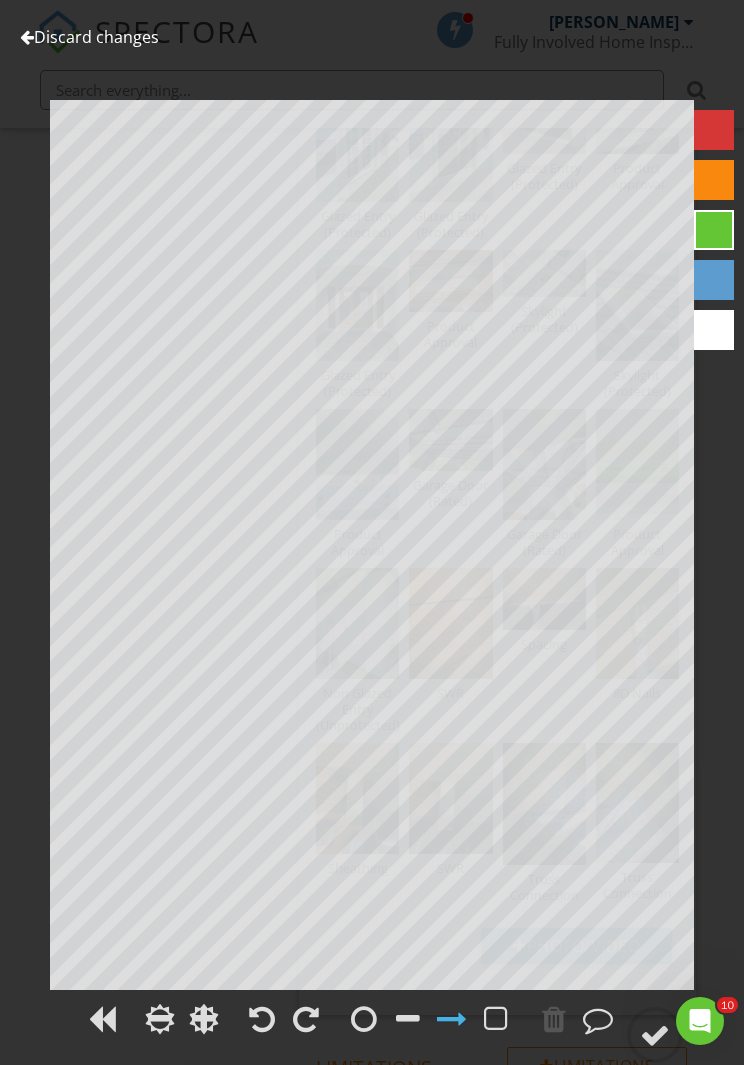 click on "Discard changes
Add Location
Truss Connection" at bounding box center [372, 532] 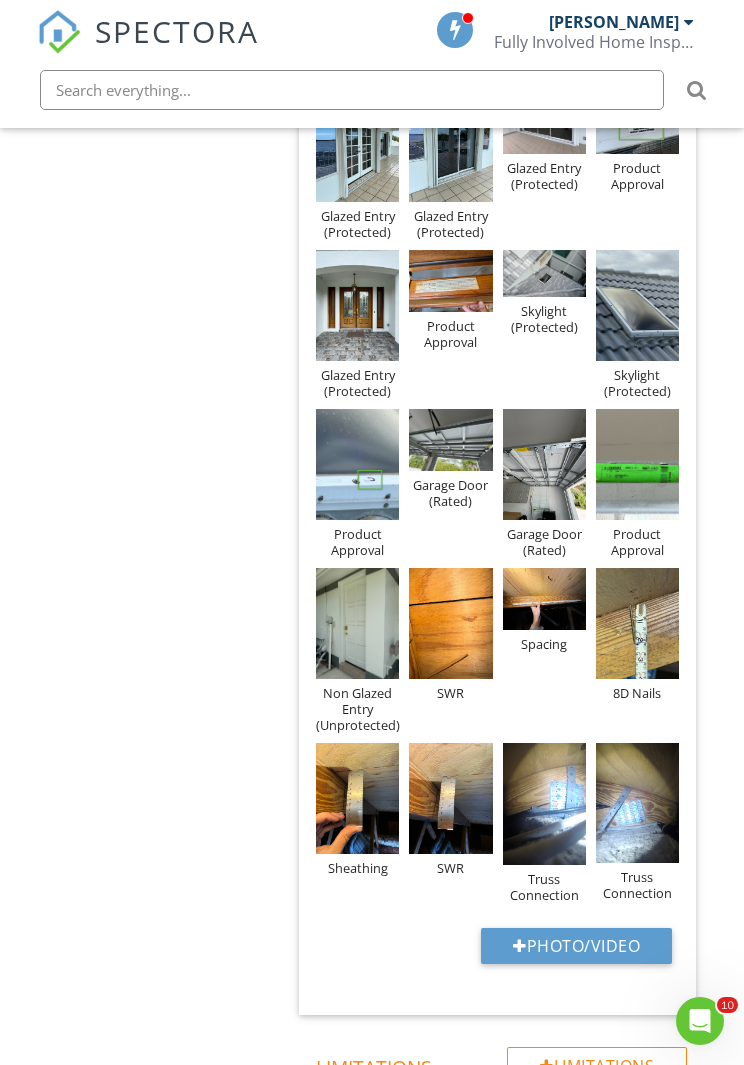 click at bounding box center (59, 32) 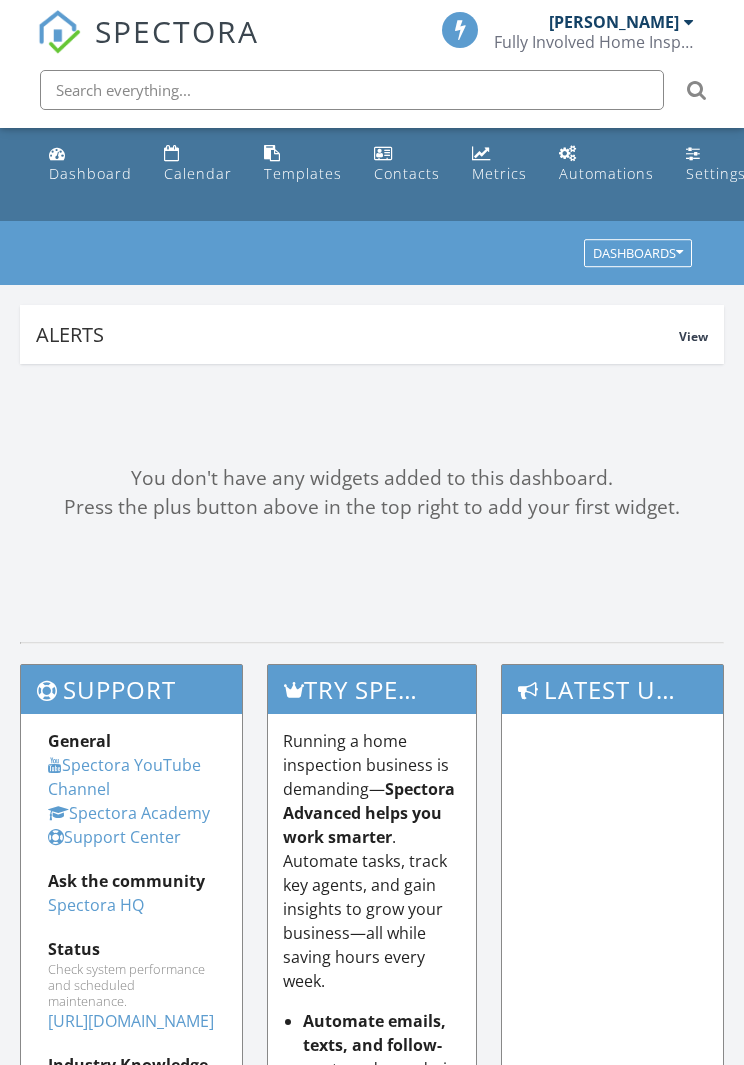 scroll, scrollTop: 0, scrollLeft: 0, axis: both 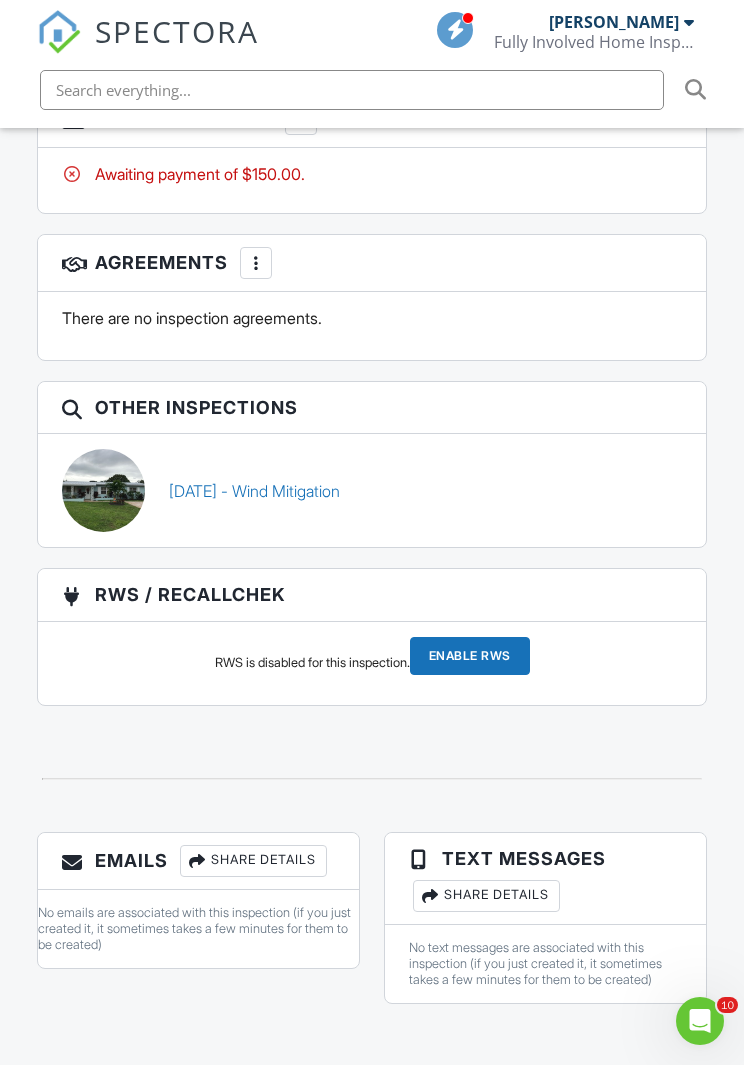 click on "[DATE] - Wind Mitigation" at bounding box center (254, 491) 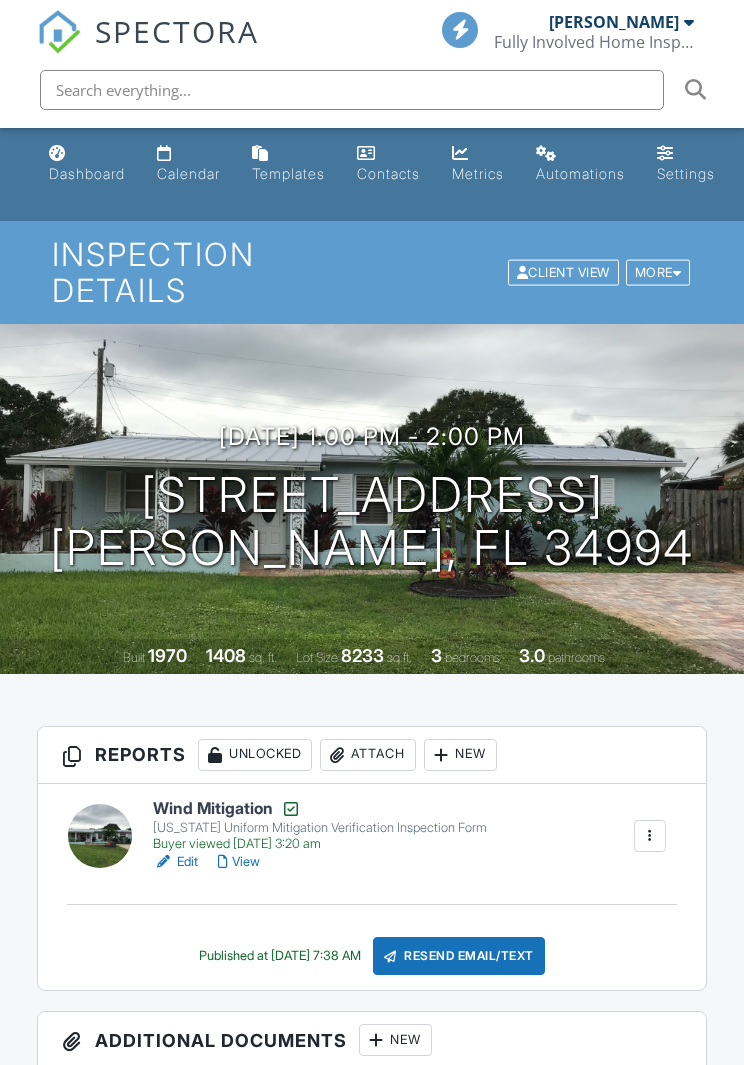 scroll, scrollTop: 0, scrollLeft: 0, axis: both 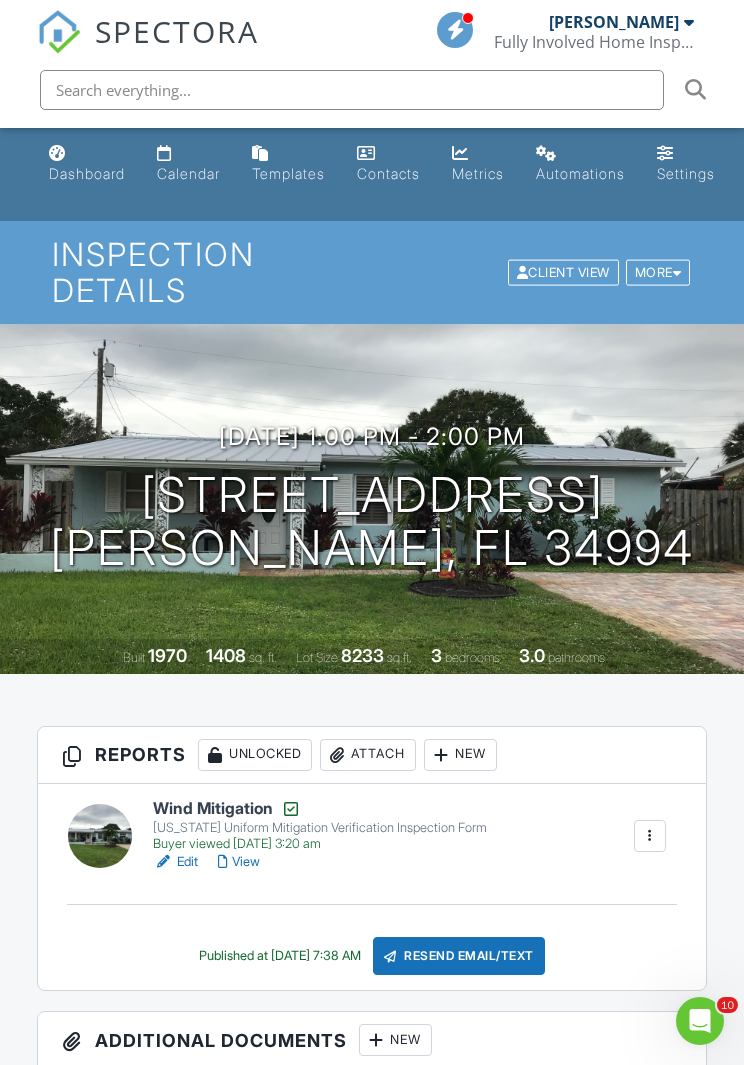 click on "Wind Mitigation" at bounding box center (320, 809) 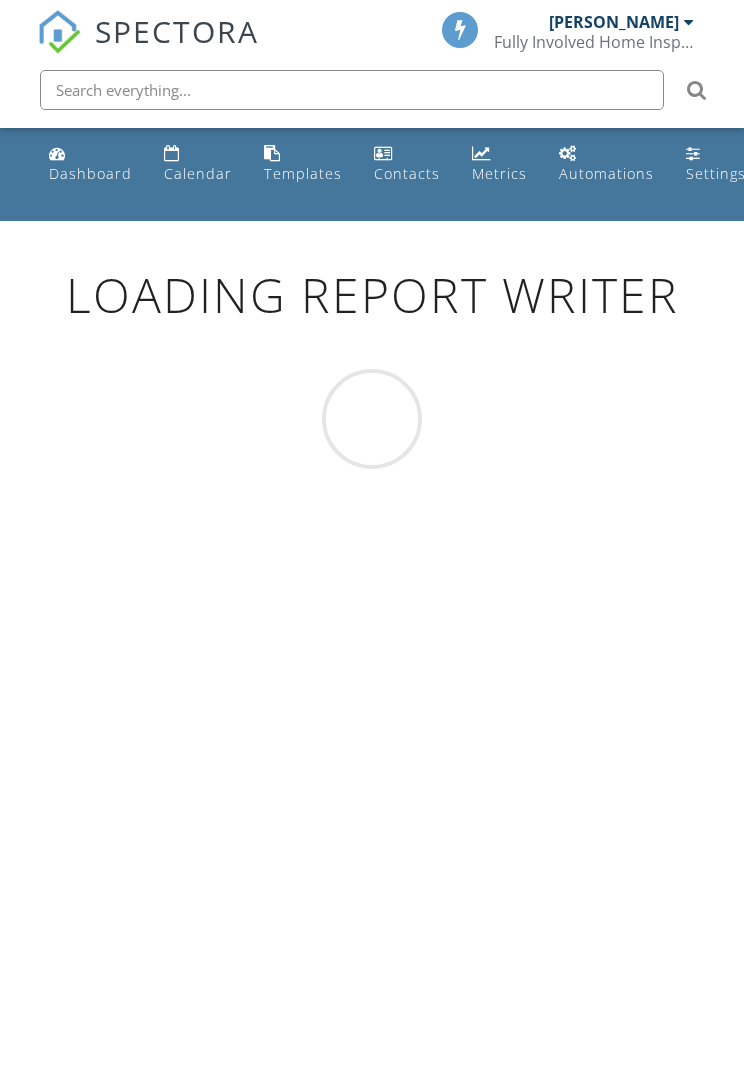 scroll, scrollTop: 0, scrollLeft: 0, axis: both 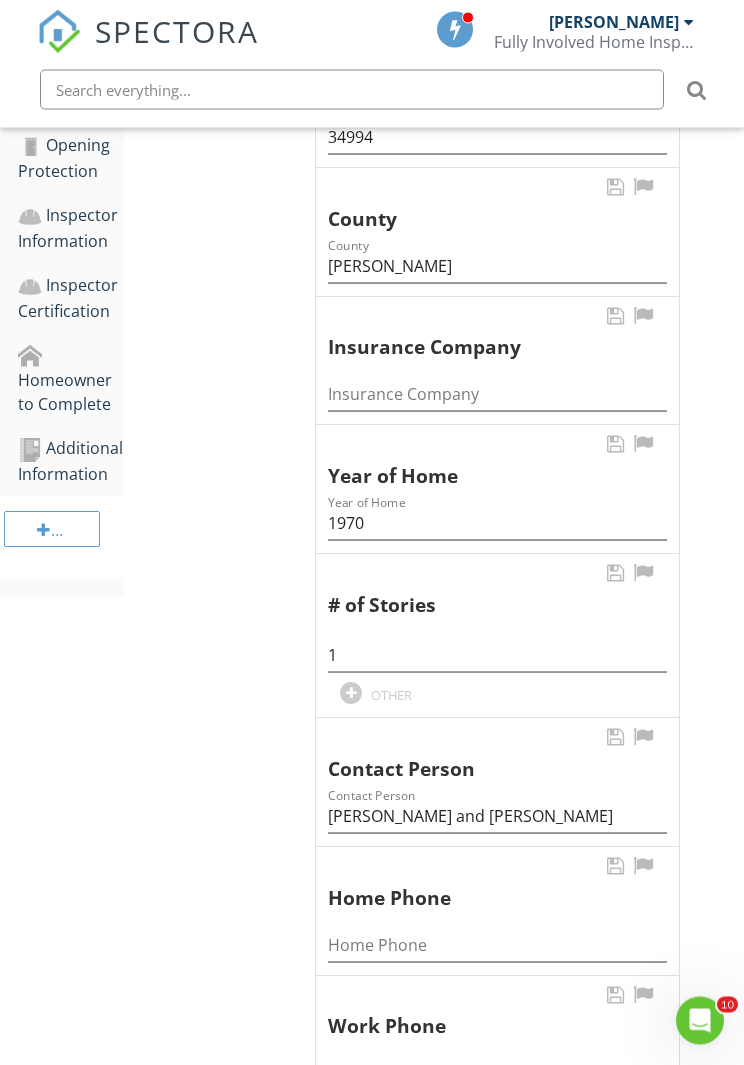 click on "Additional Information" at bounding box center [71, 462] 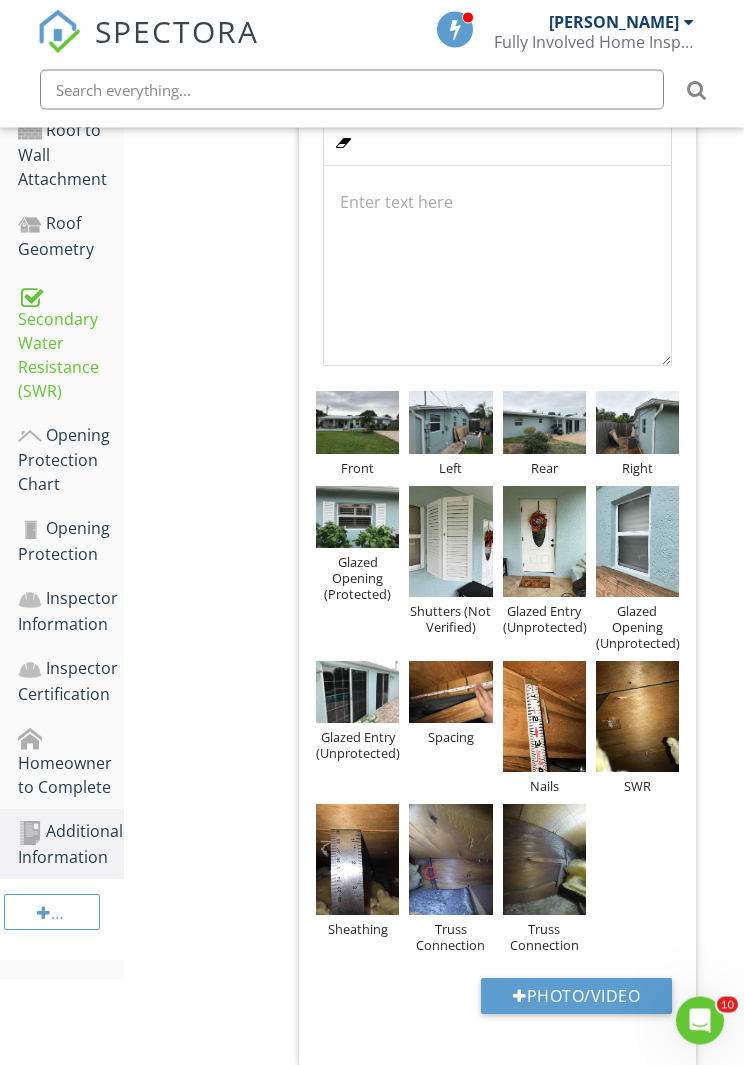 scroll, scrollTop: 812, scrollLeft: 0, axis: vertical 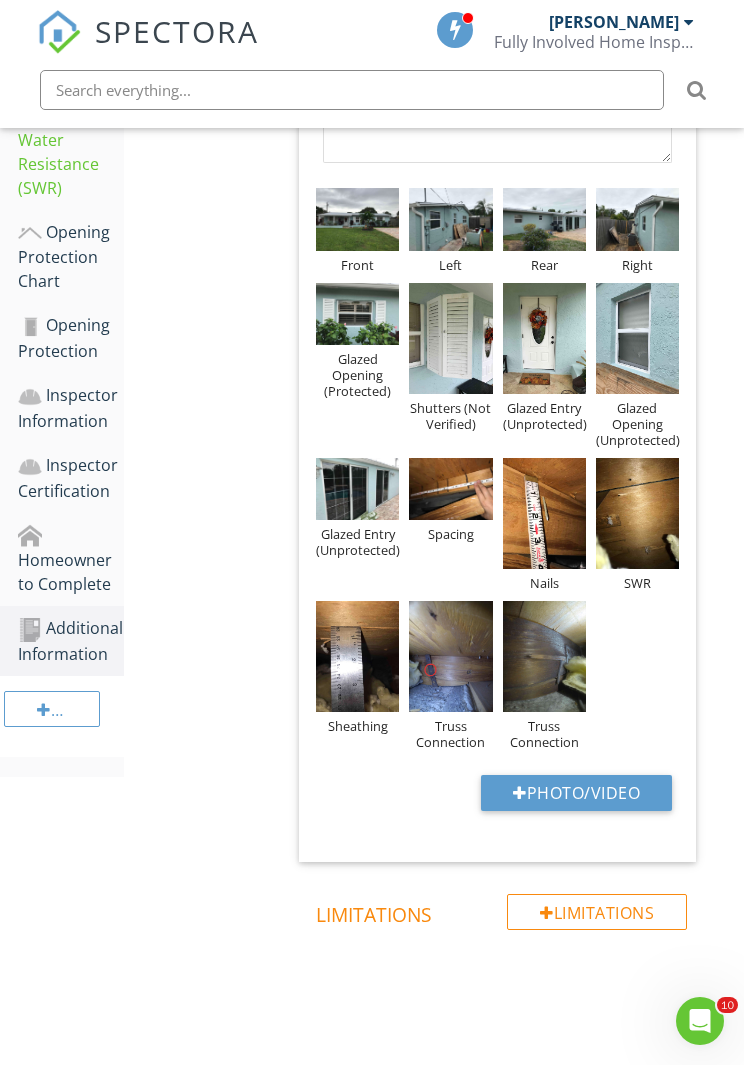 click at bounding box center [450, 656] 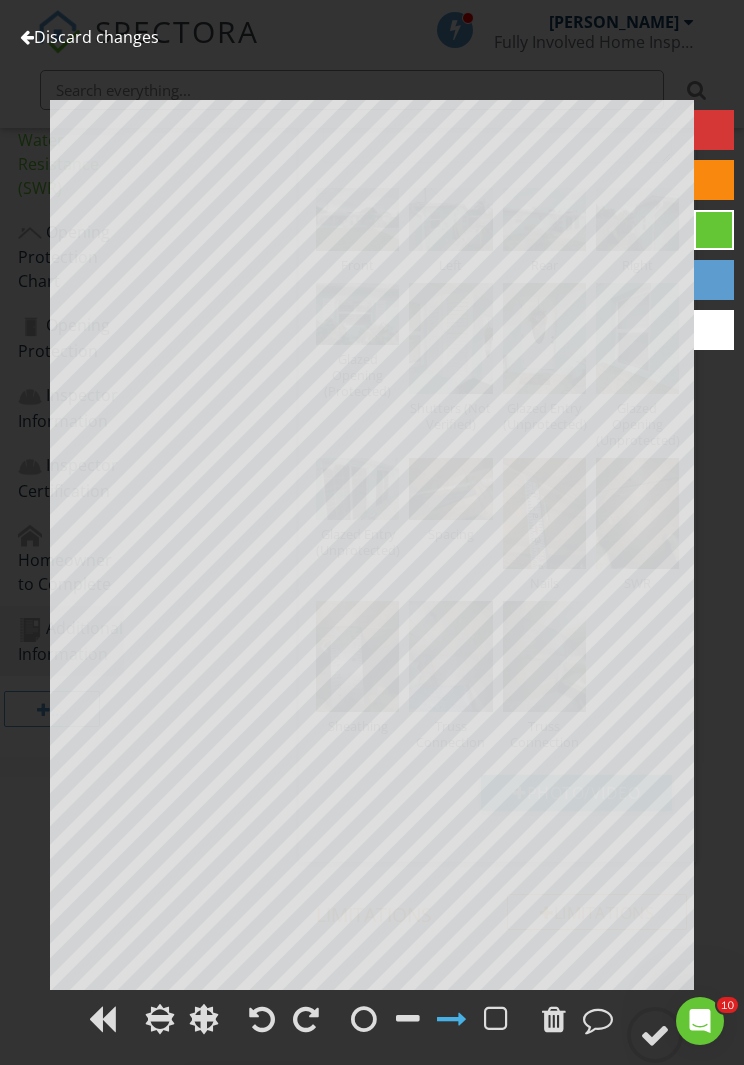click on "Discard changes" at bounding box center (89, 37) 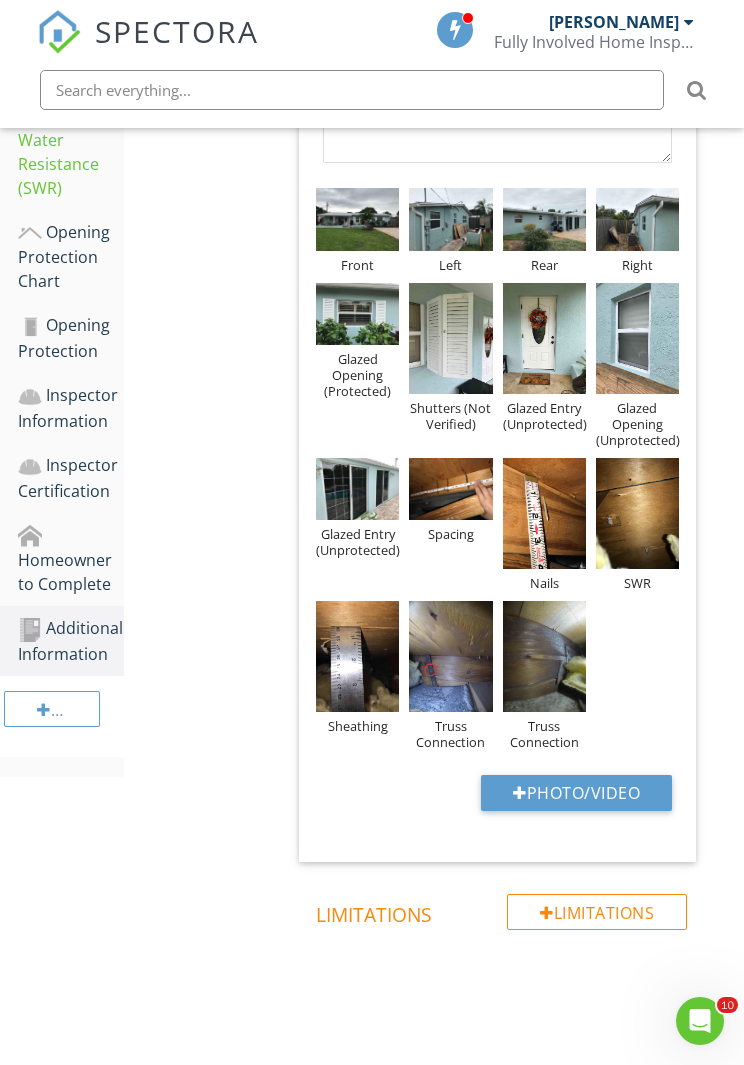 click at bounding box center [544, 656] 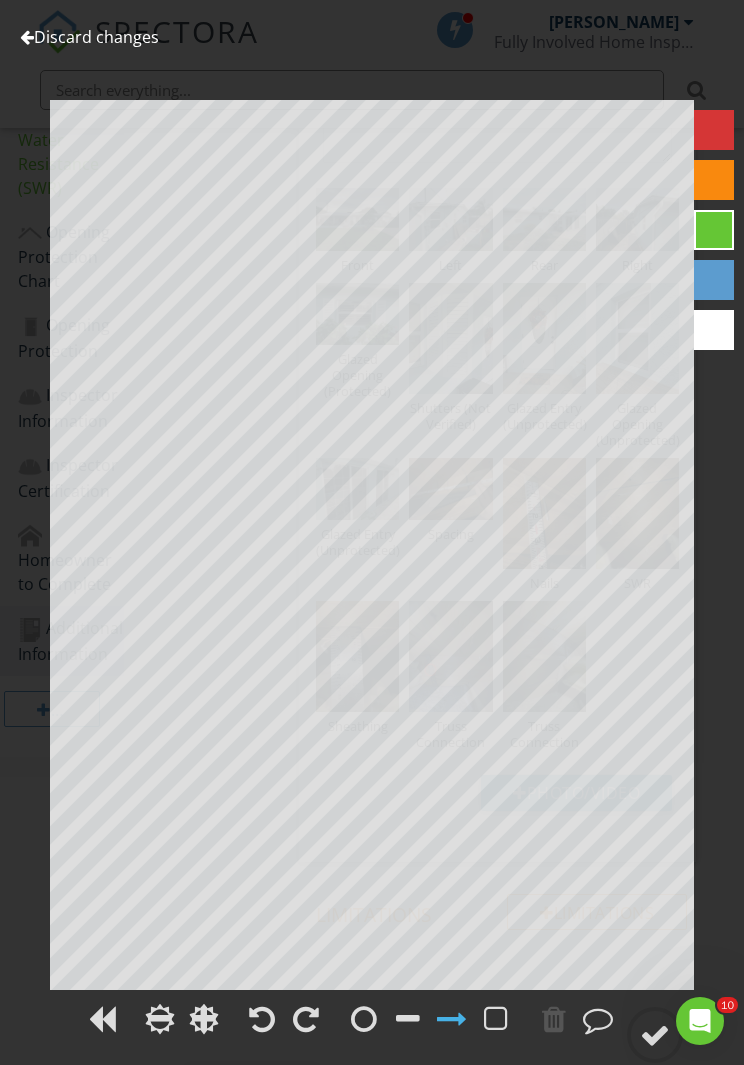 click on "Discard changes" at bounding box center [89, 37] 